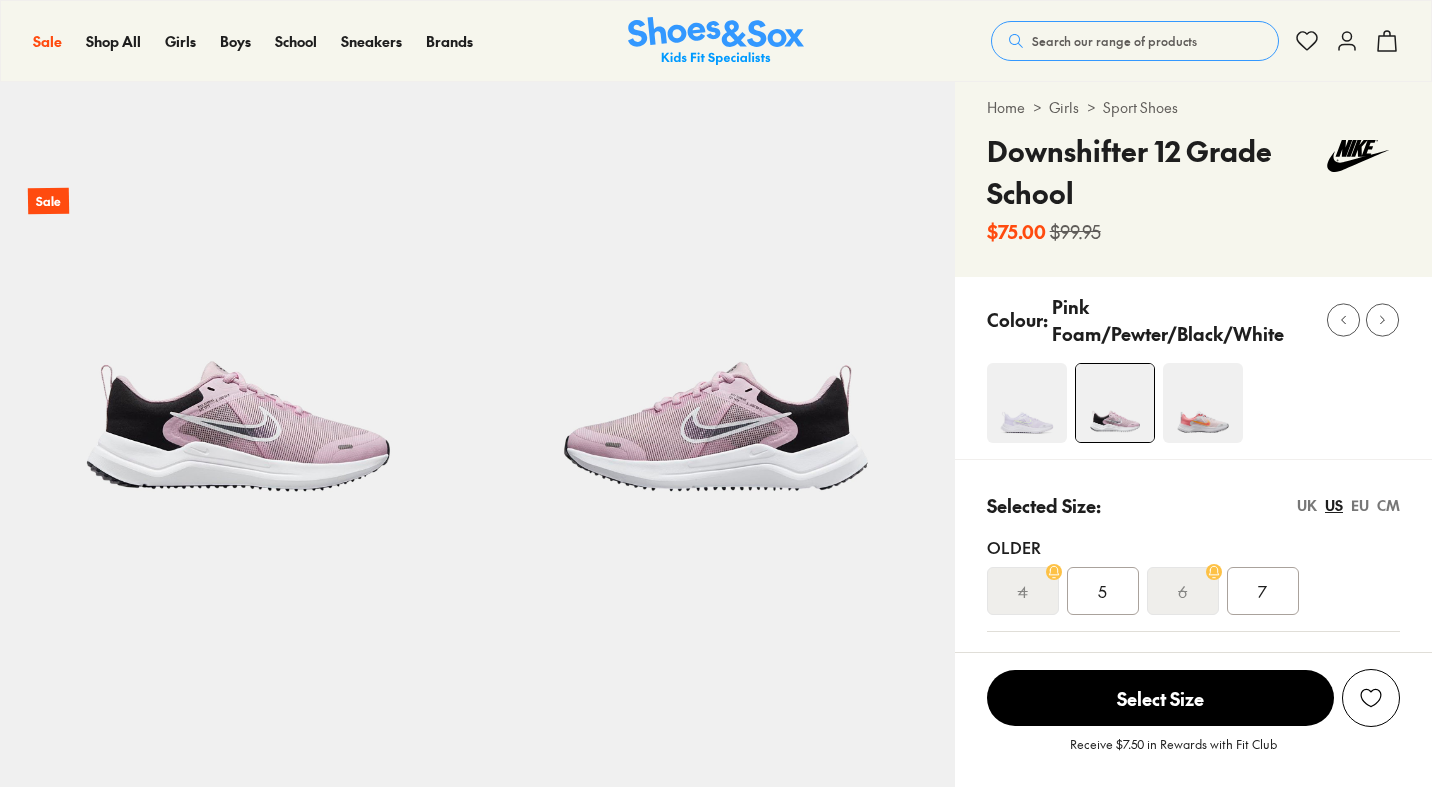 click at bounding box center [1027, 403] 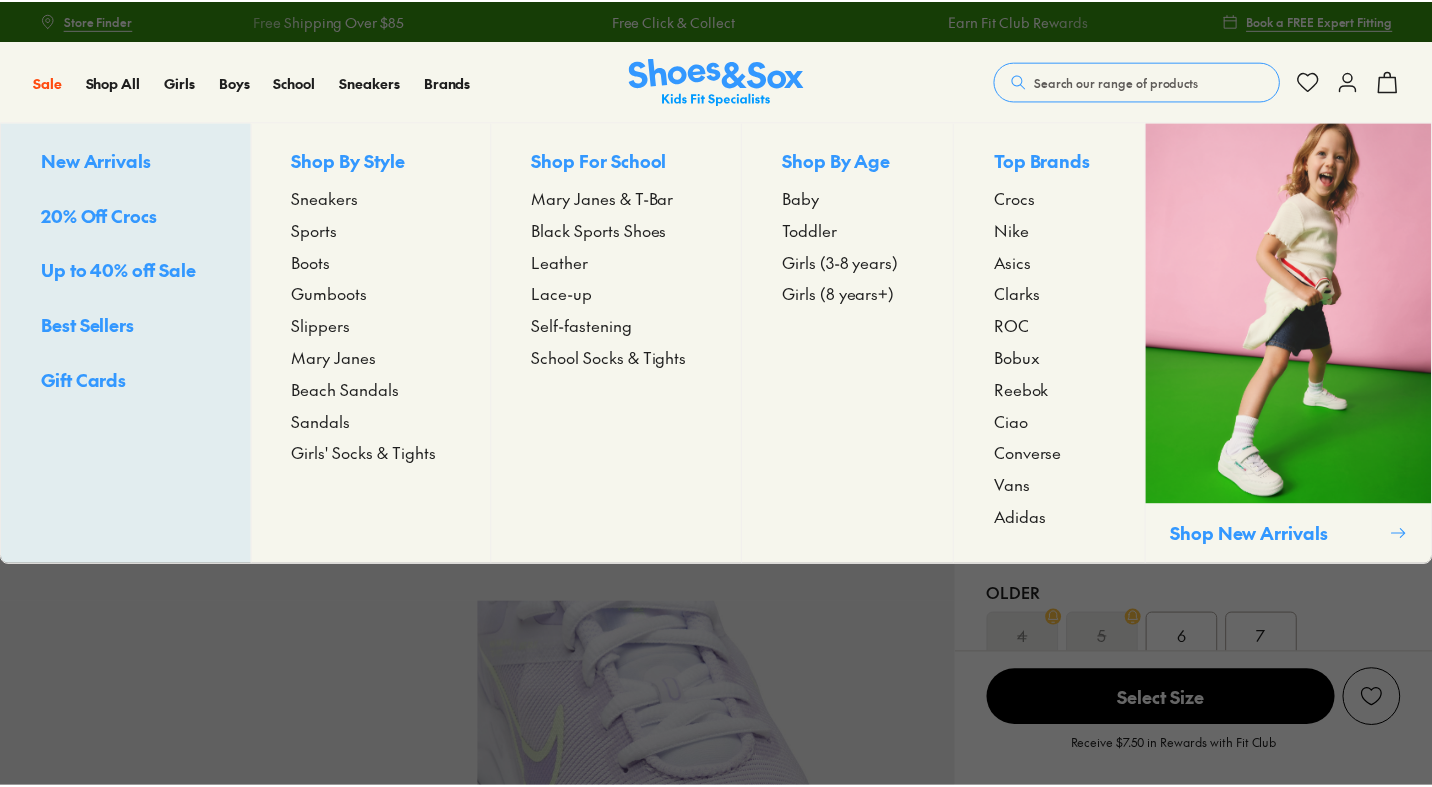 scroll, scrollTop: 0, scrollLeft: 0, axis: both 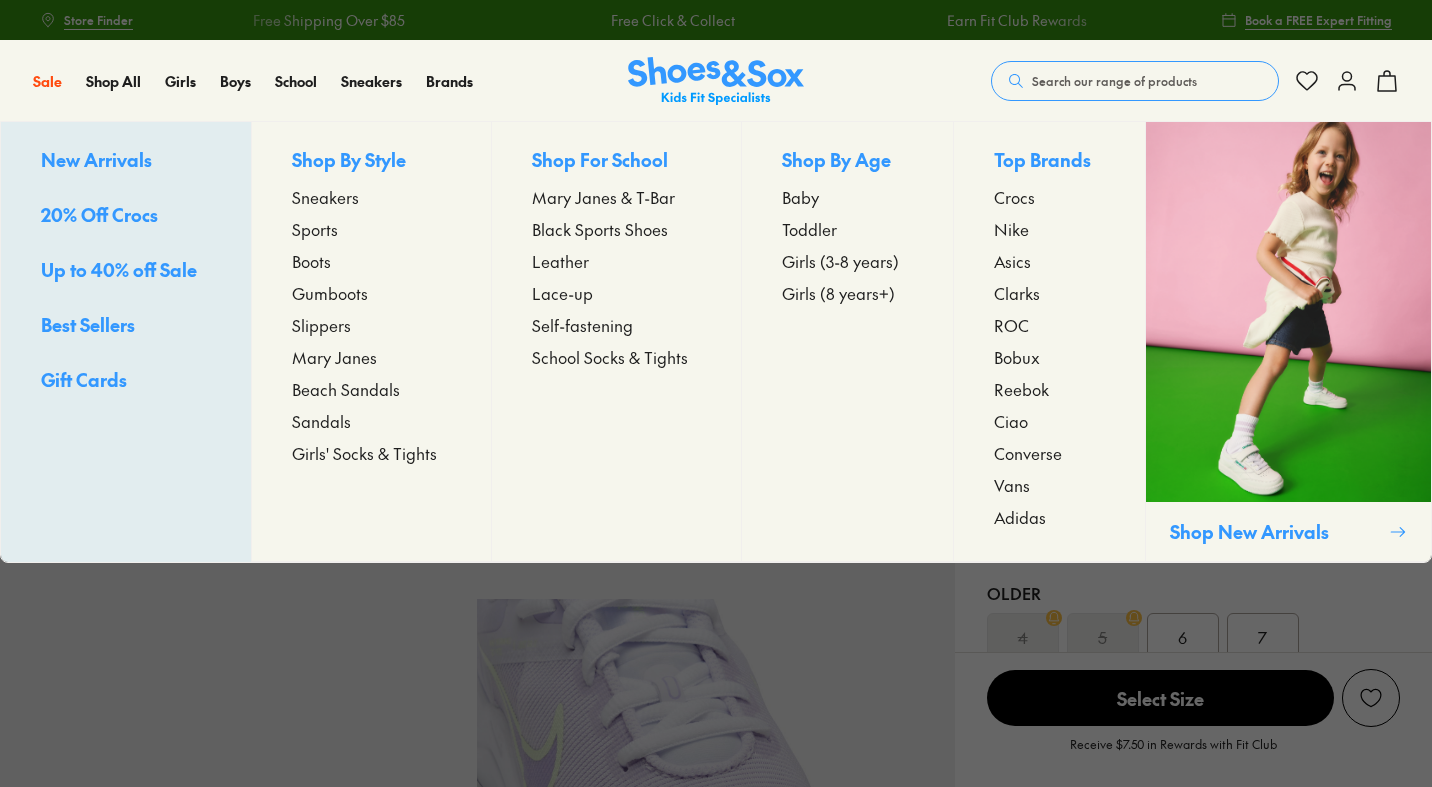 select on "*" 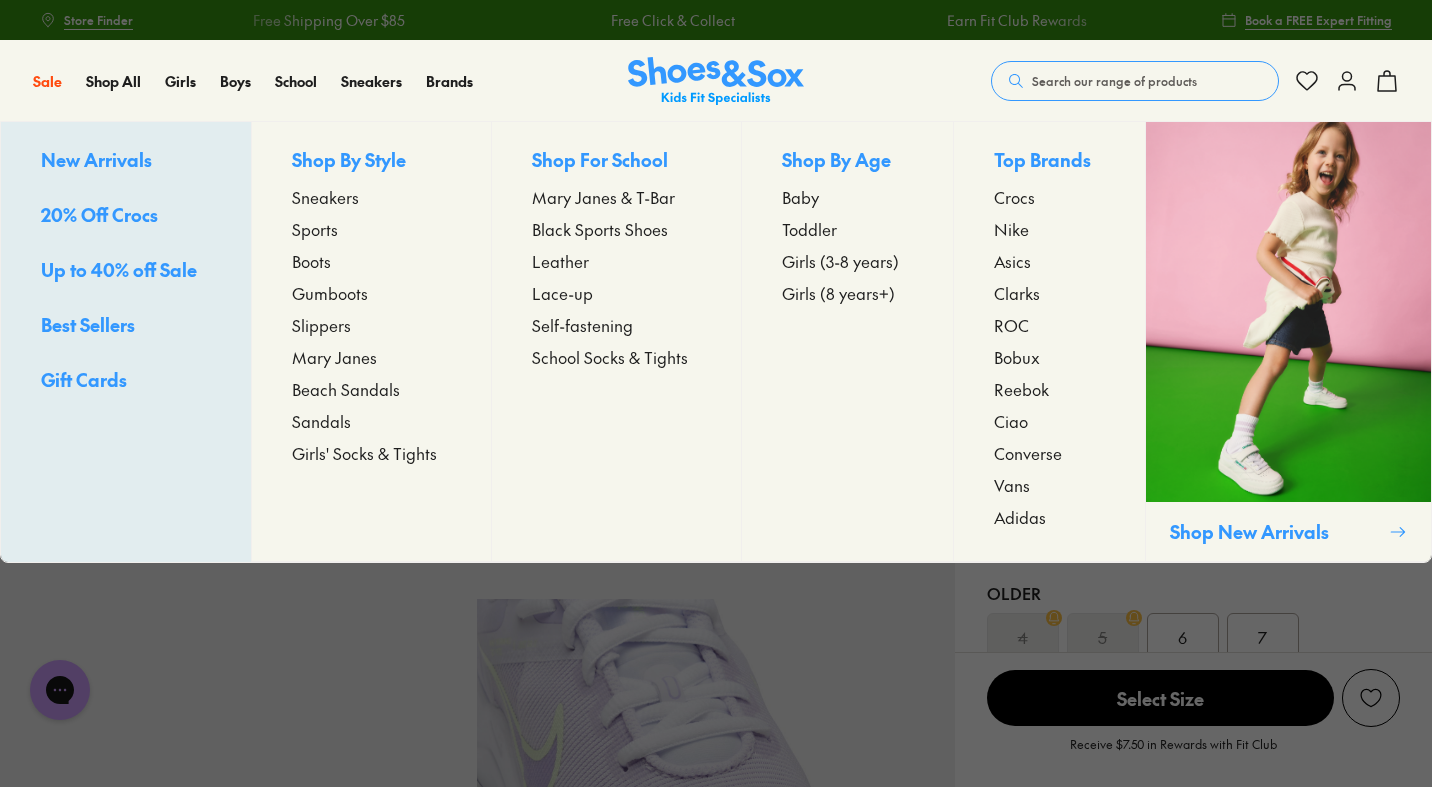 scroll, scrollTop: 0, scrollLeft: 0, axis: both 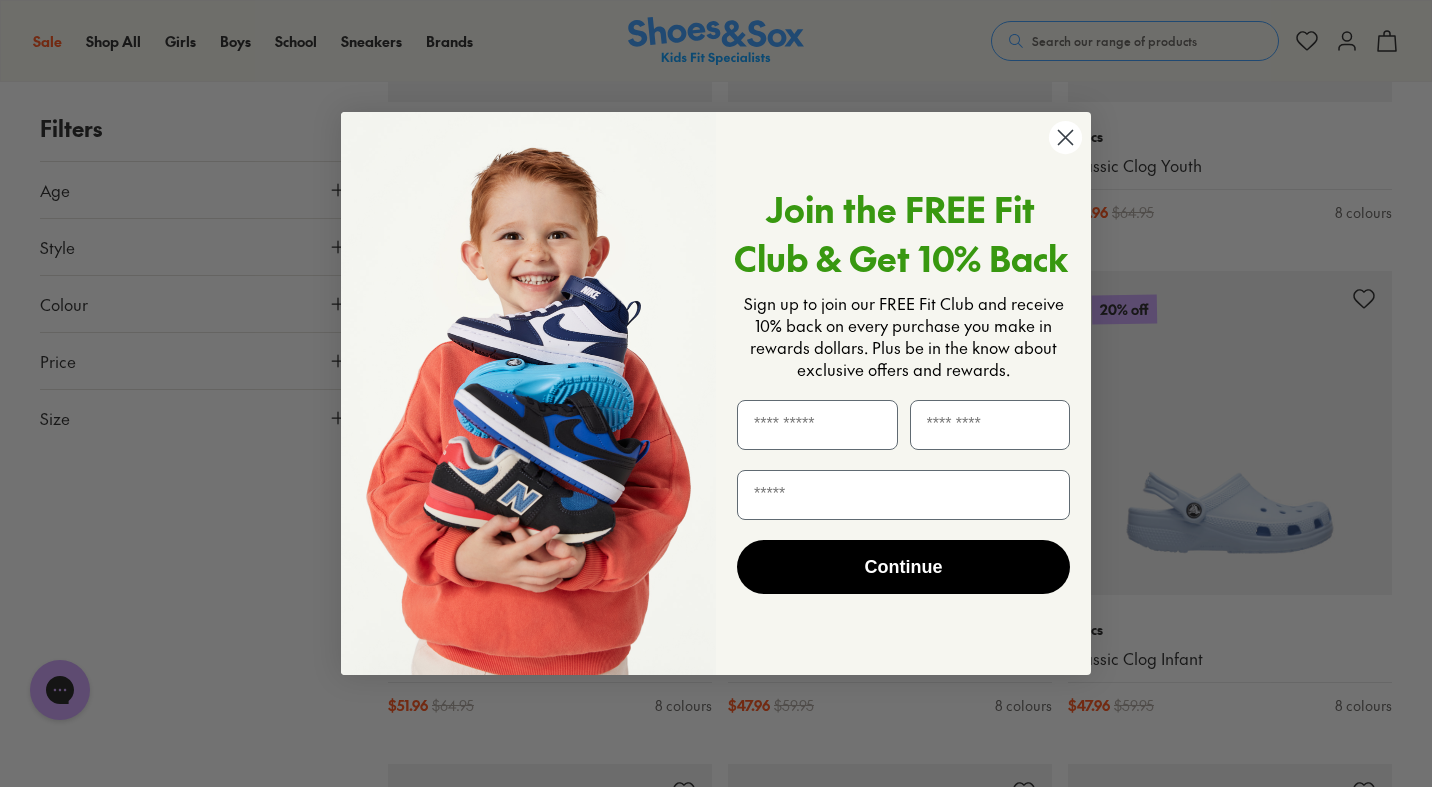 click 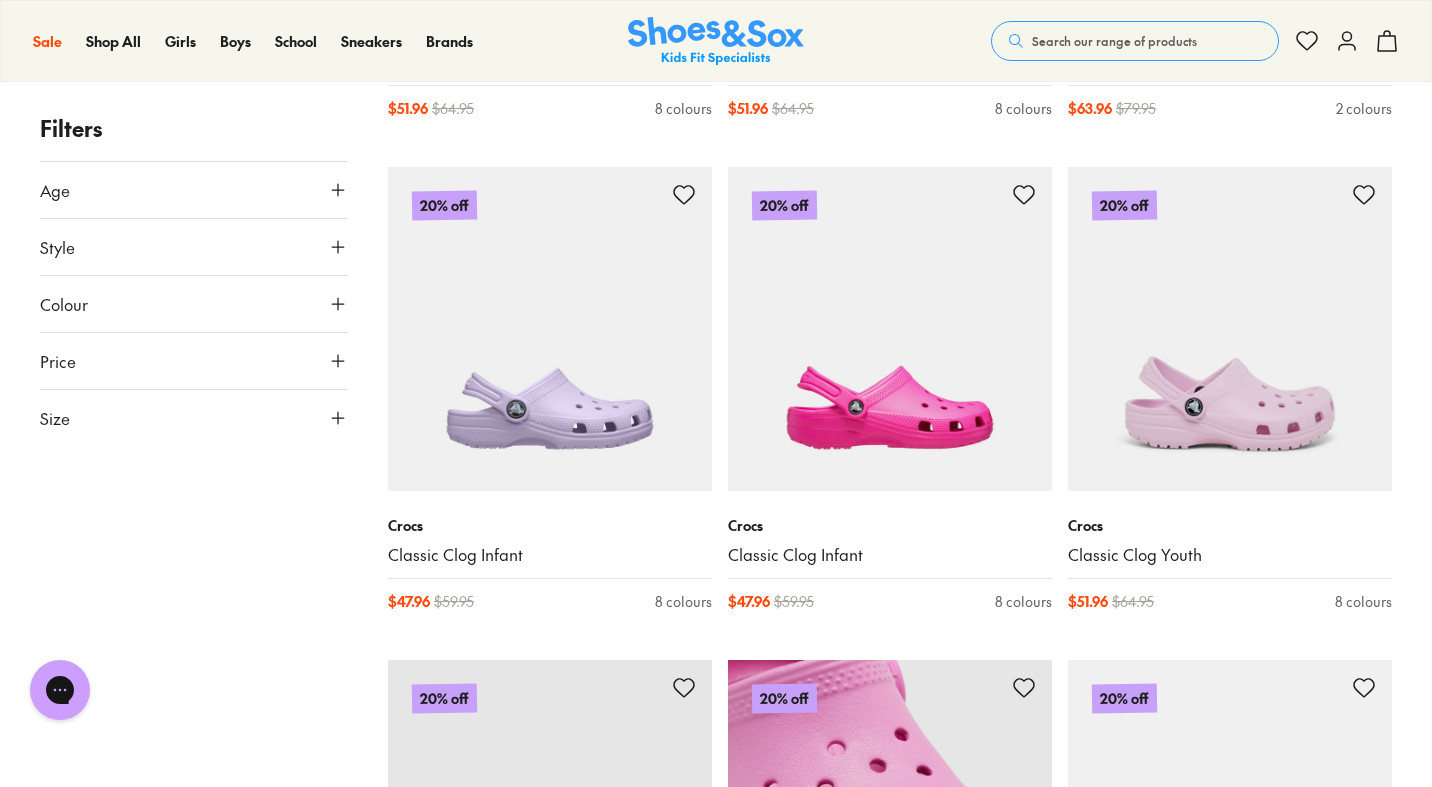 scroll, scrollTop: 2224, scrollLeft: 0, axis: vertical 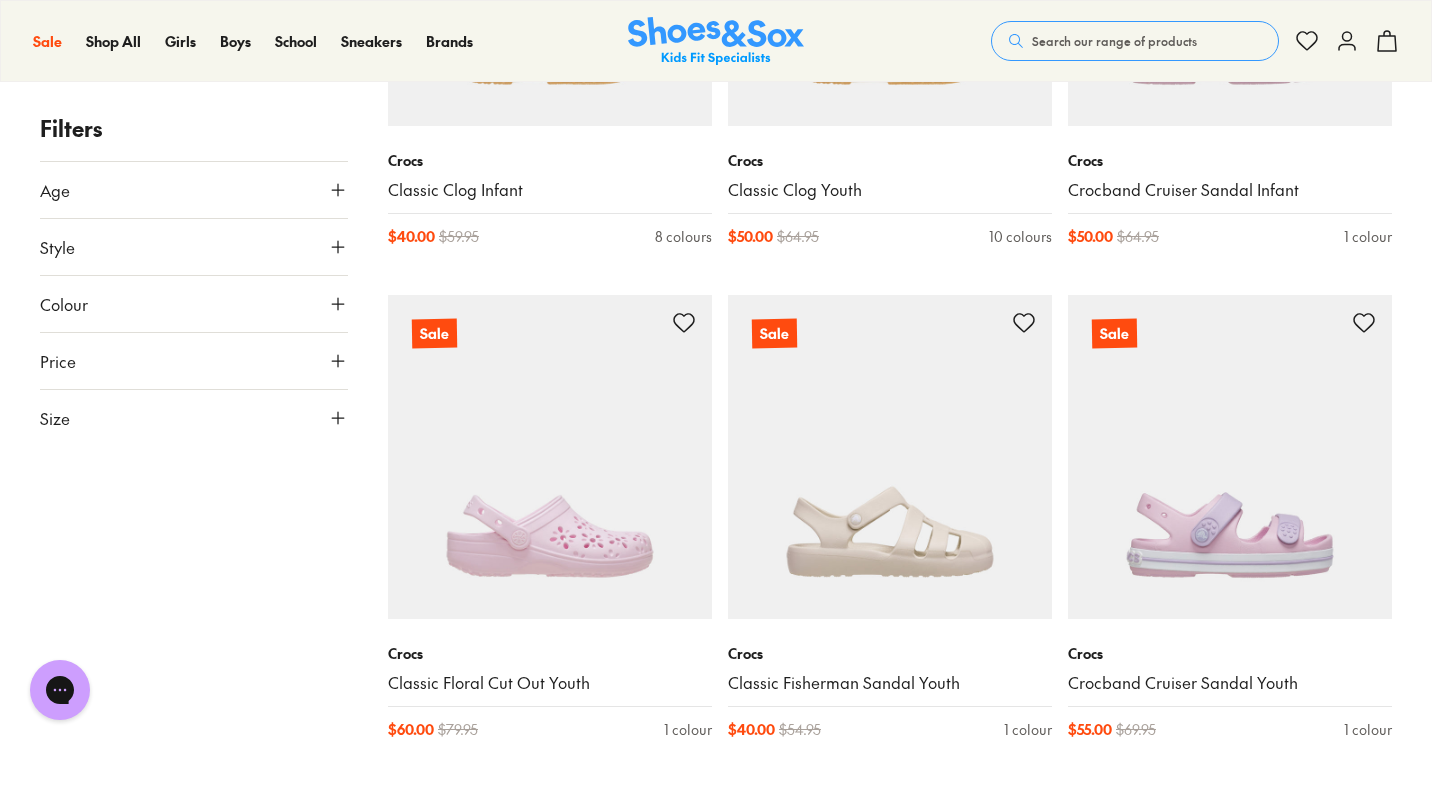 type on "****" 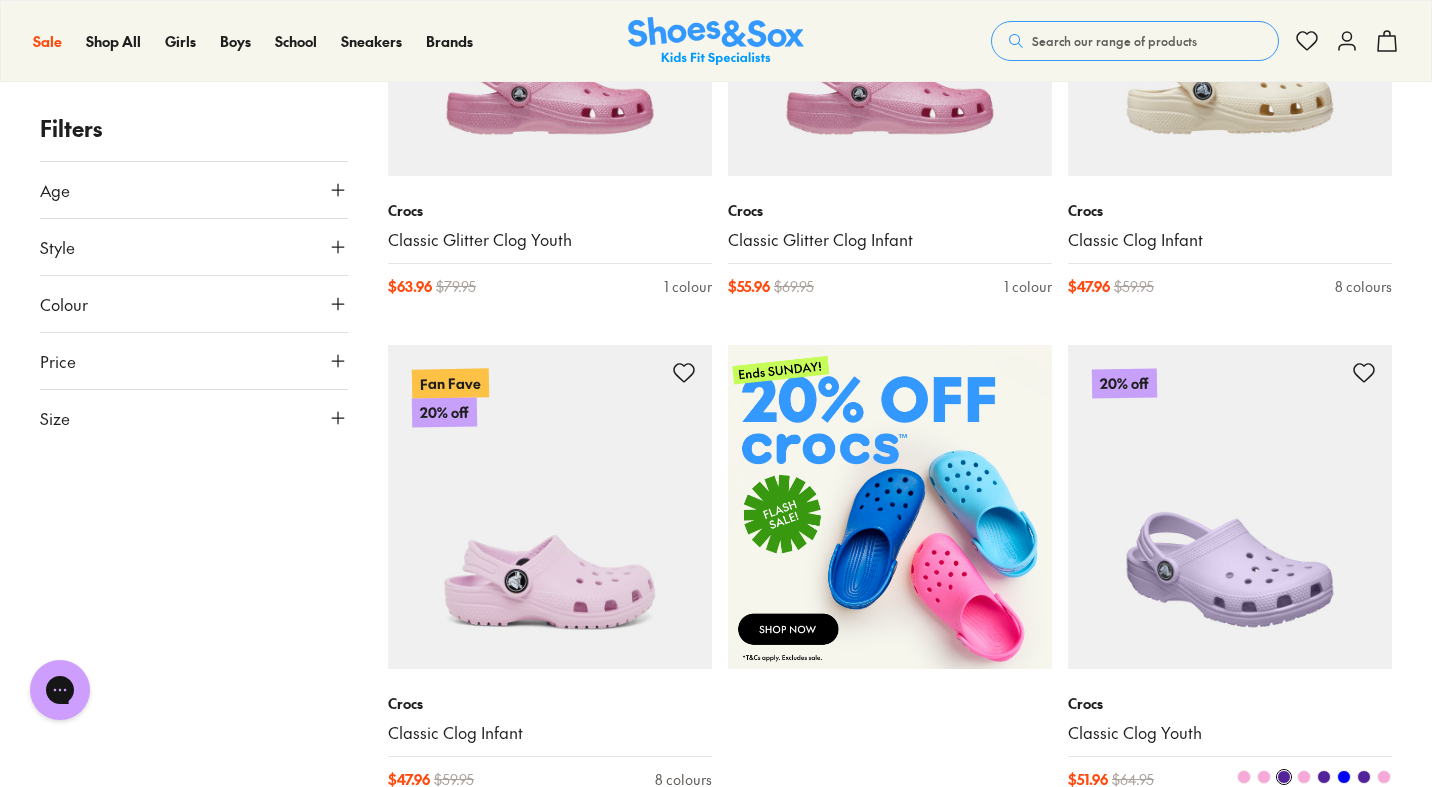 scroll, scrollTop: 571, scrollLeft: 0, axis: vertical 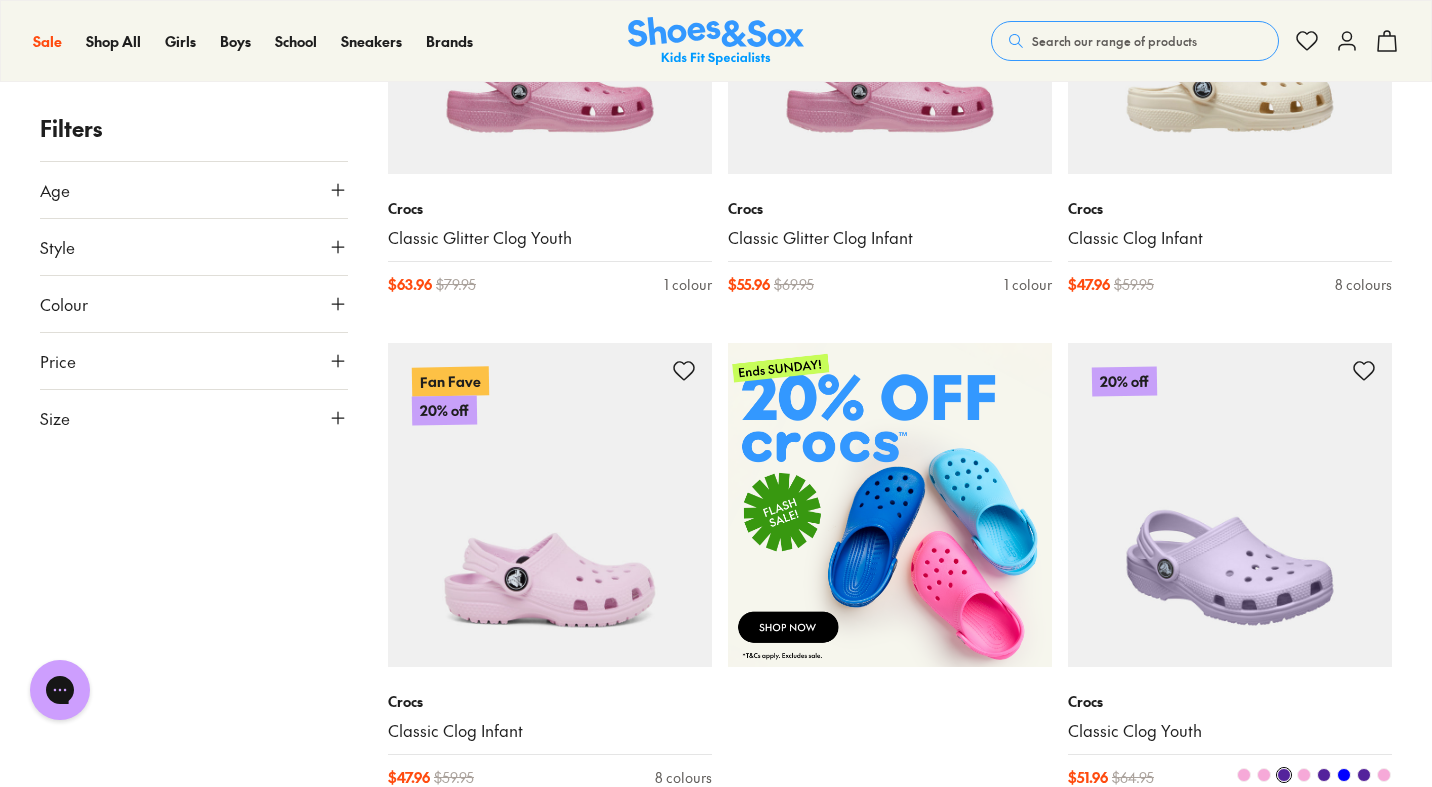 click at bounding box center (1230, 505) 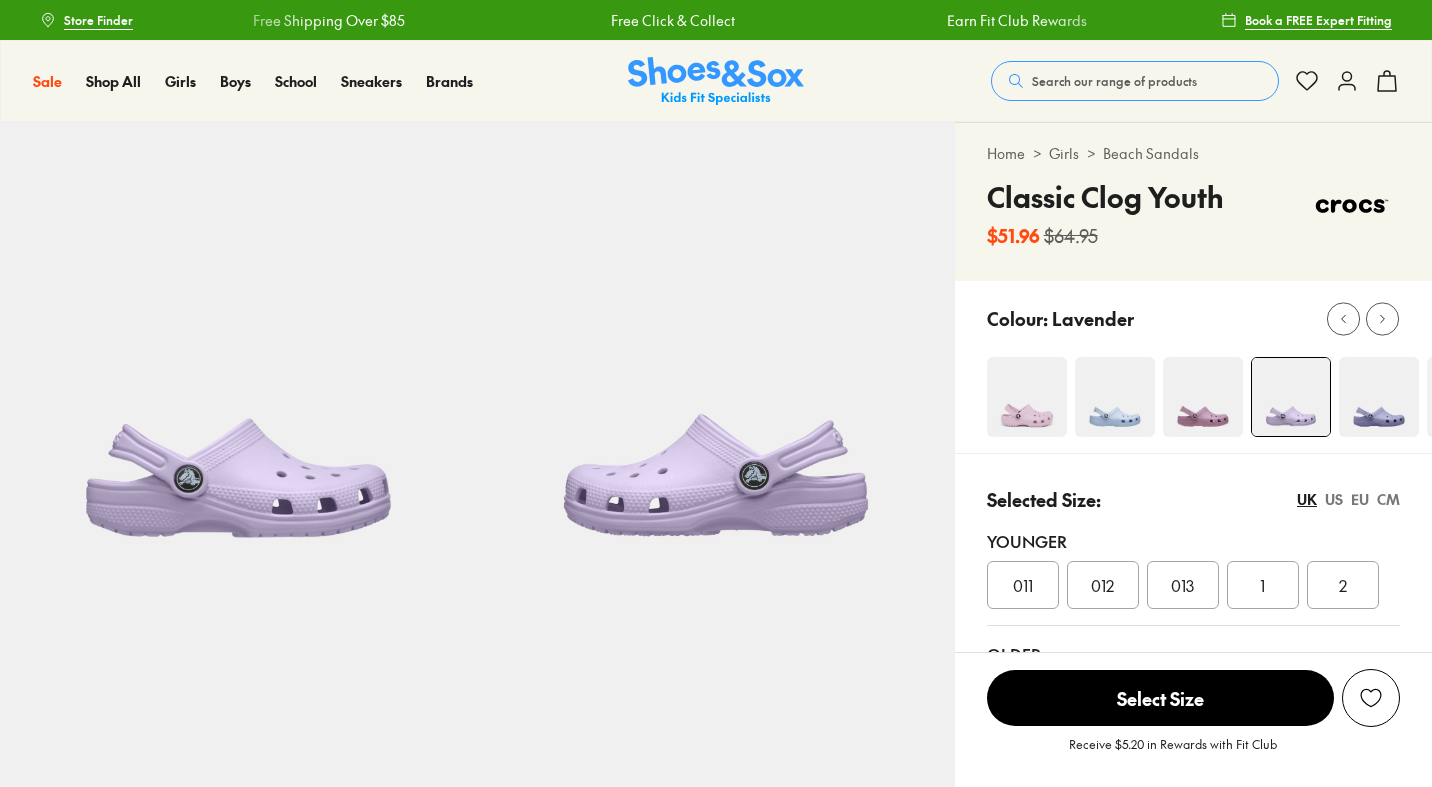 scroll, scrollTop: 0, scrollLeft: 0, axis: both 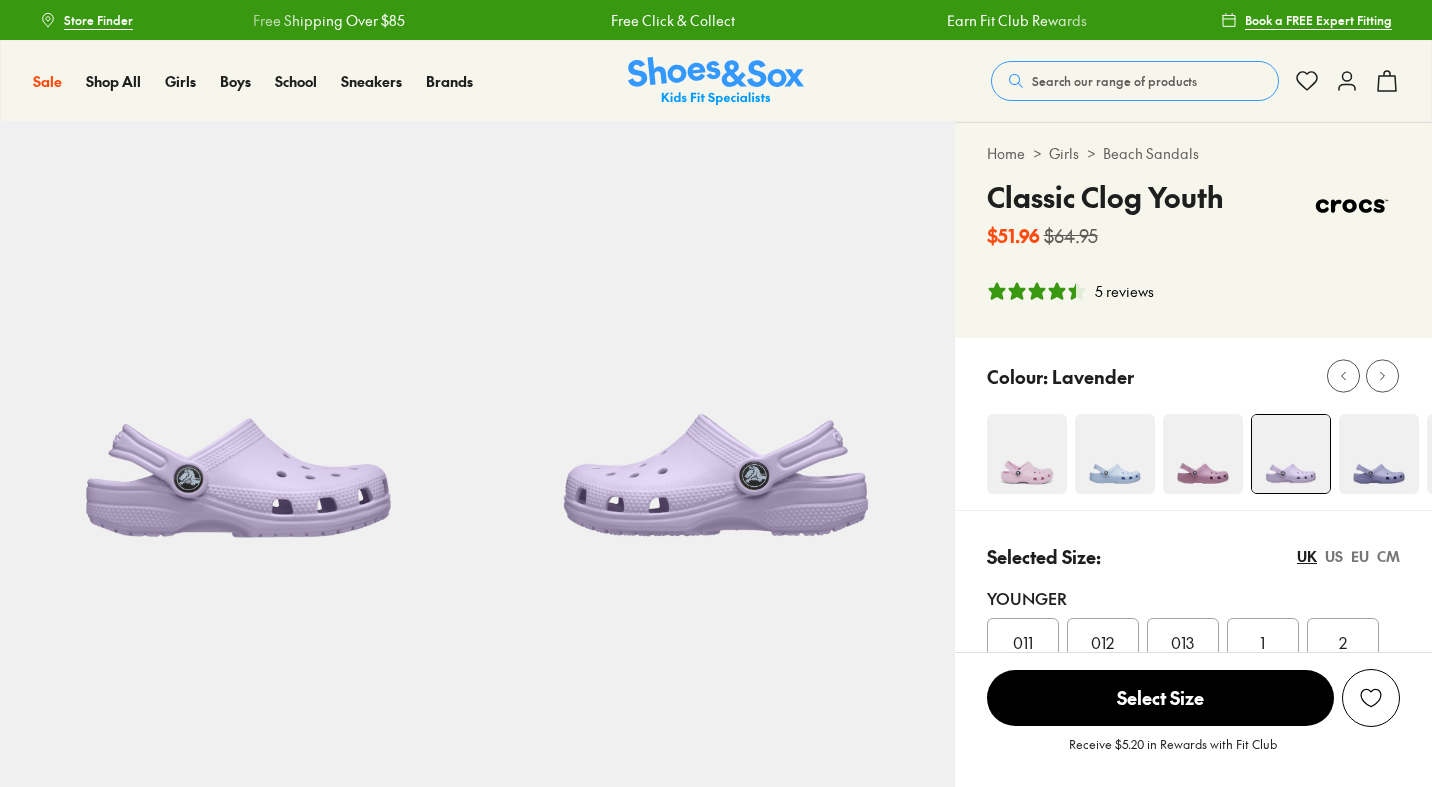 select on "*" 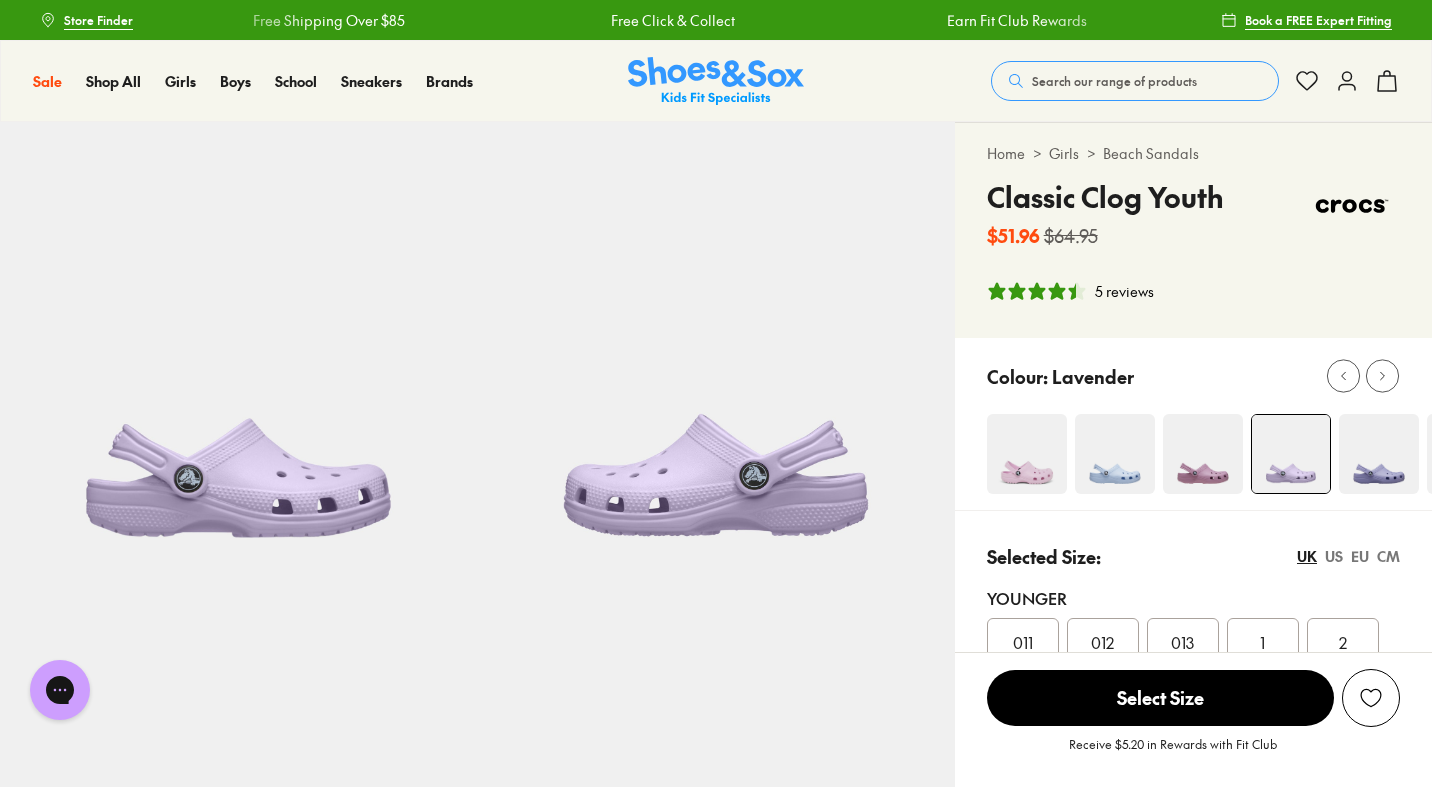 scroll, scrollTop: 0, scrollLeft: 0, axis: both 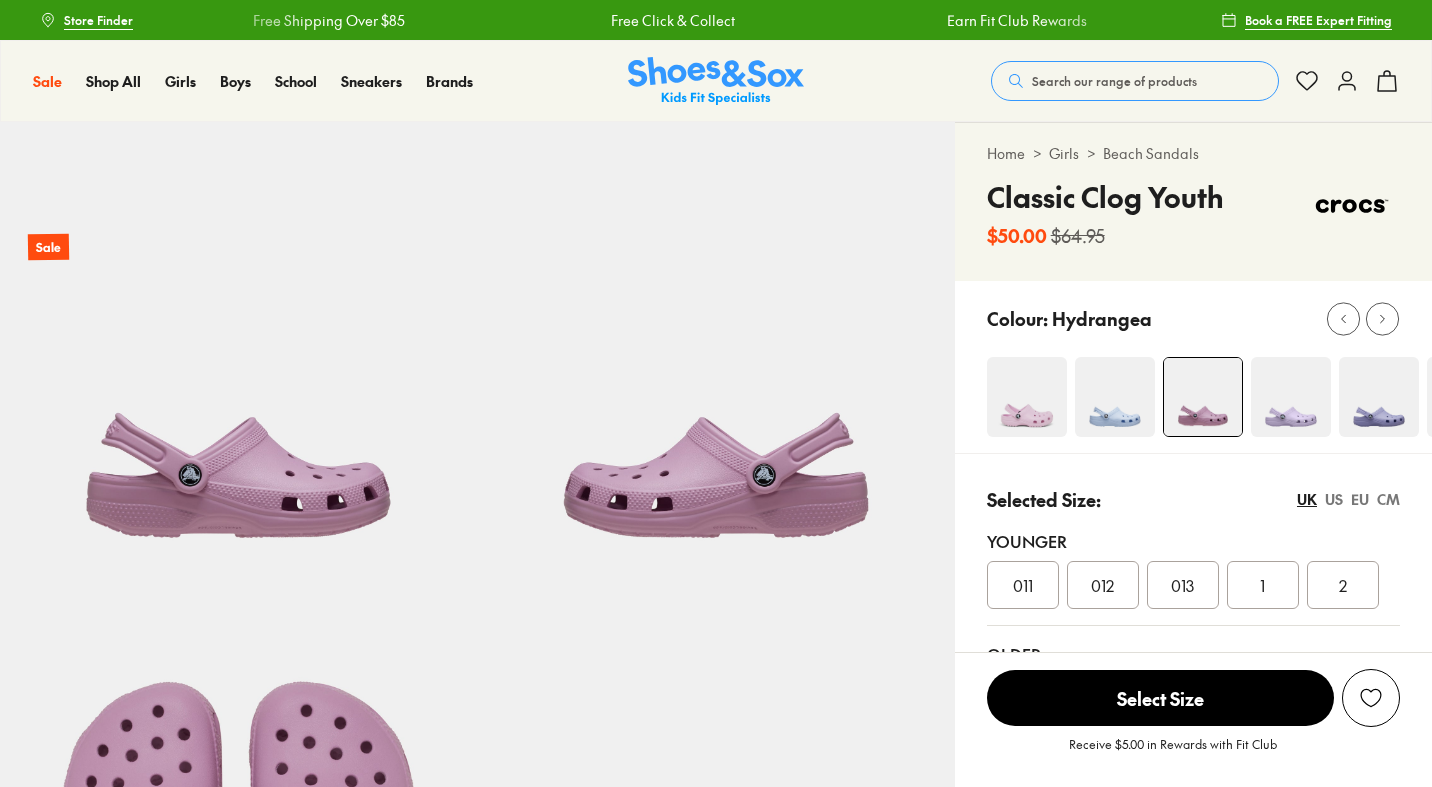 click at bounding box center [1115, 397] 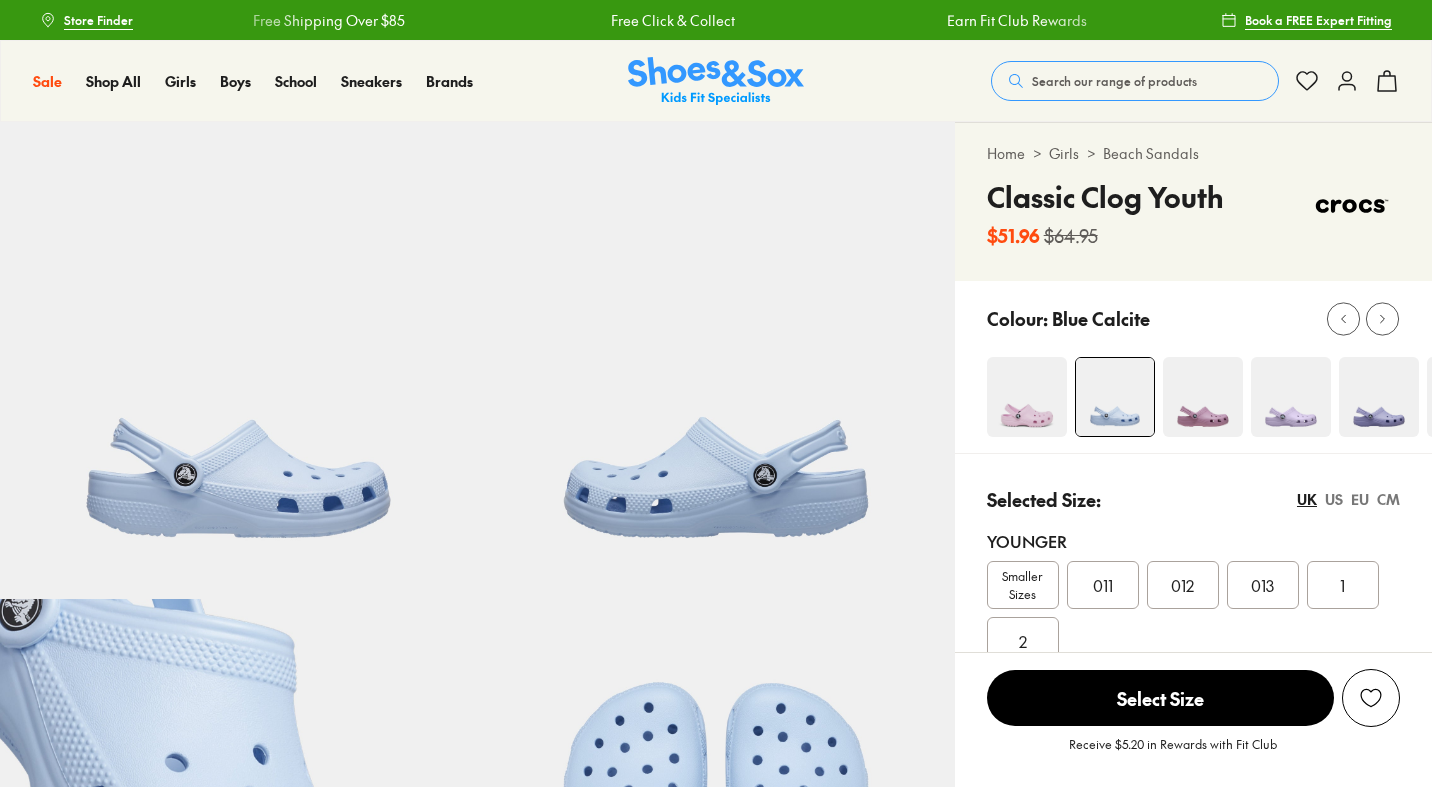 scroll, scrollTop: 0, scrollLeft: 0, axis: both 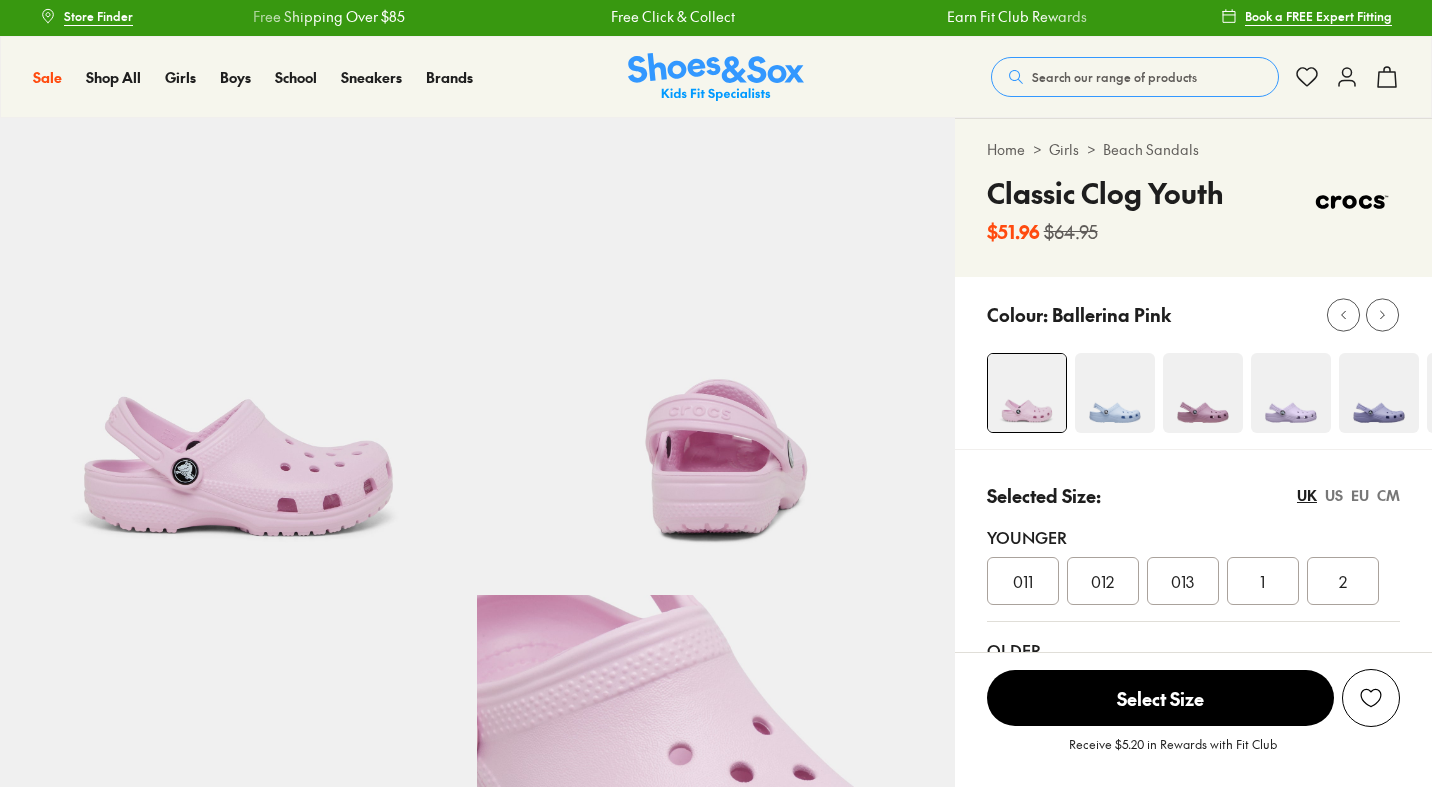 click on "Colour:" at bounding box center [1193, 363] 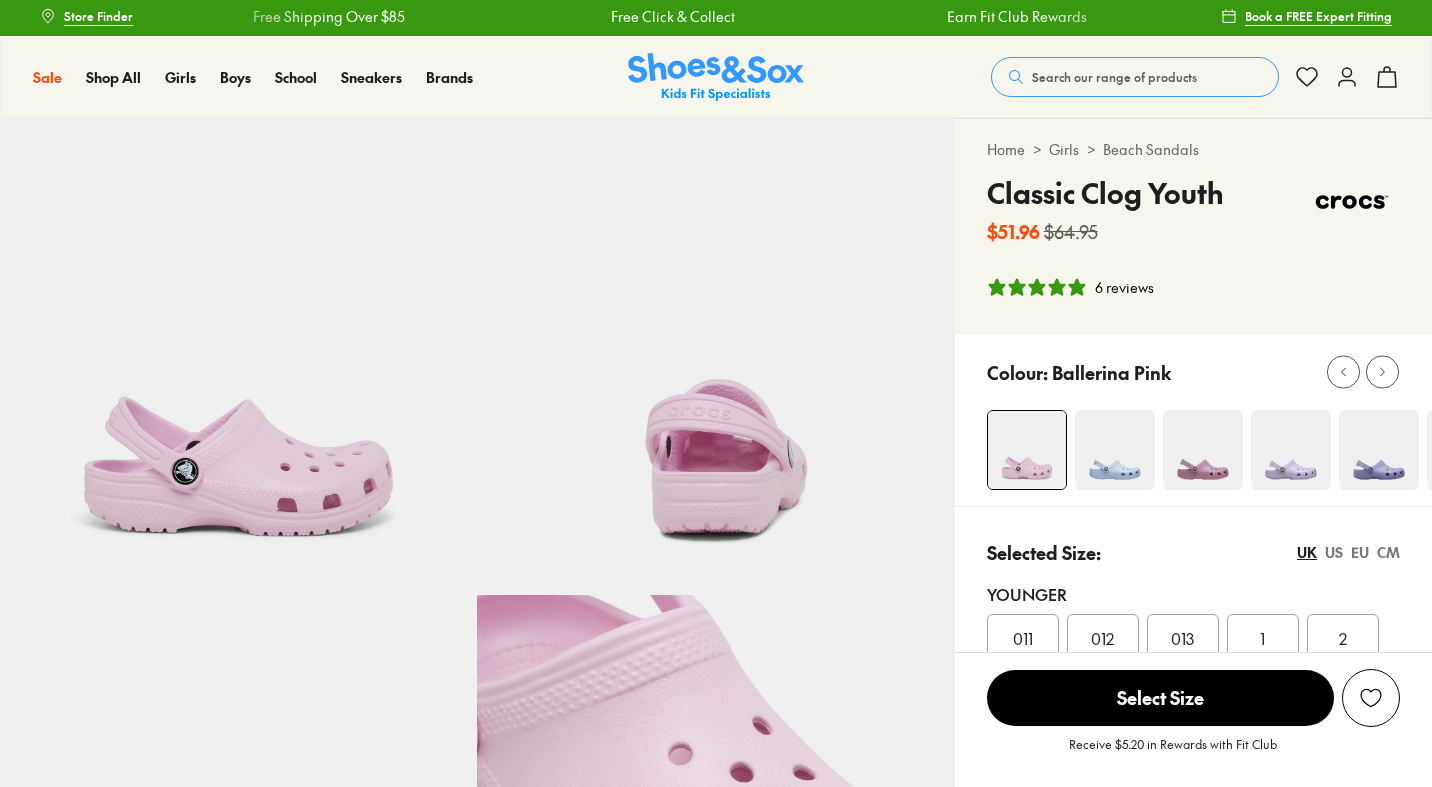 scroll, scrollTop: 0, scrollLeft: 0, axis: both 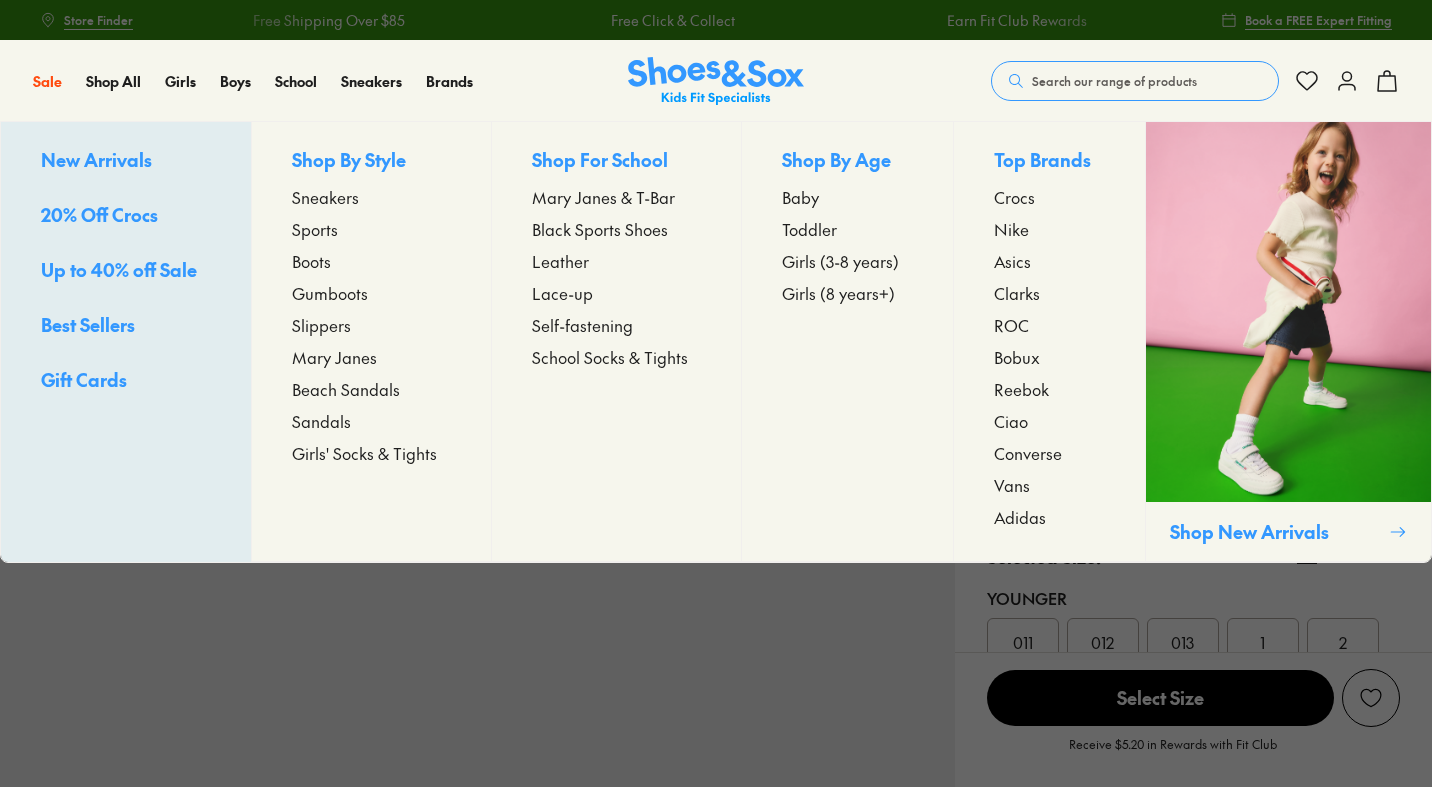 select on "*" 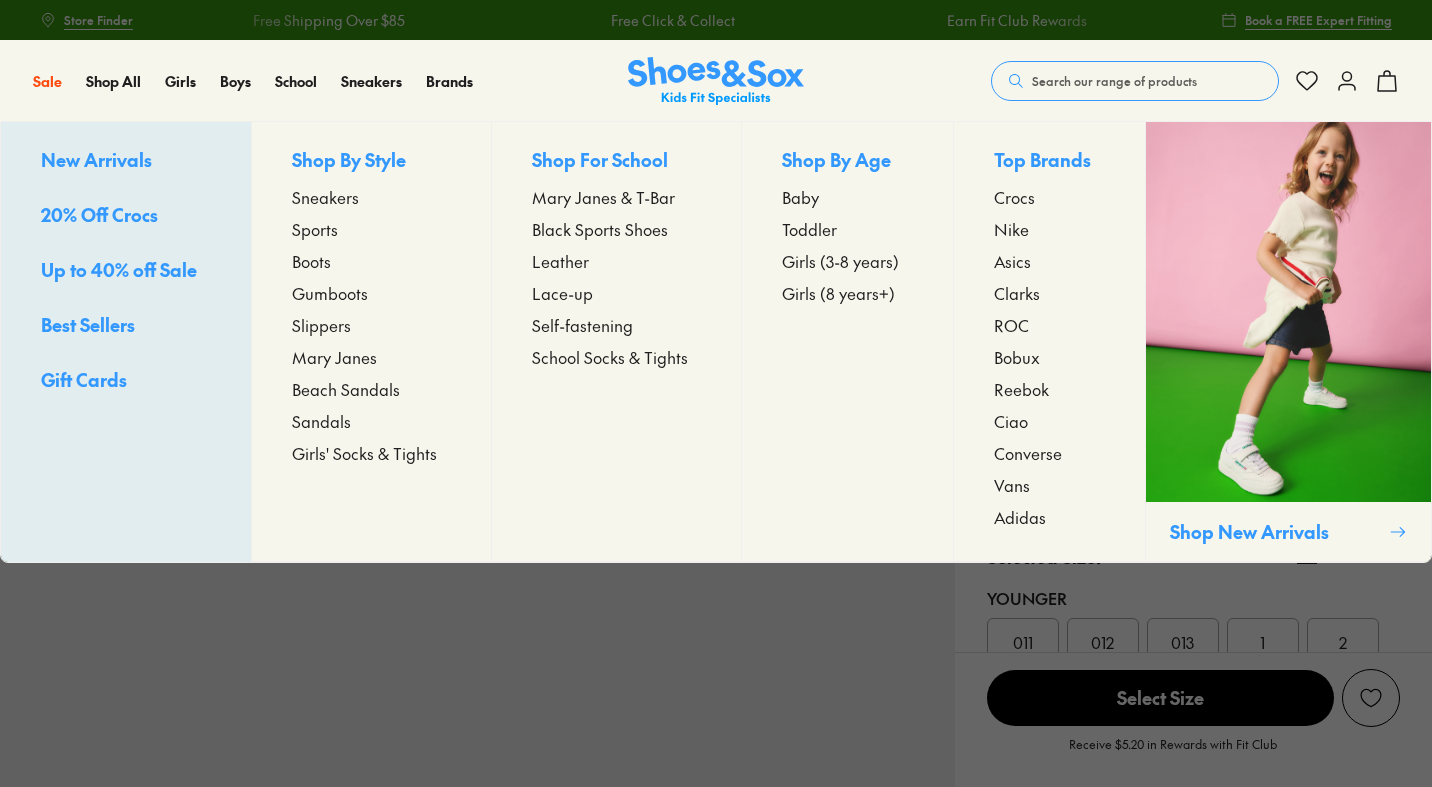 scroll, scrollTop: 0, scrollLeft: 0, axis: both 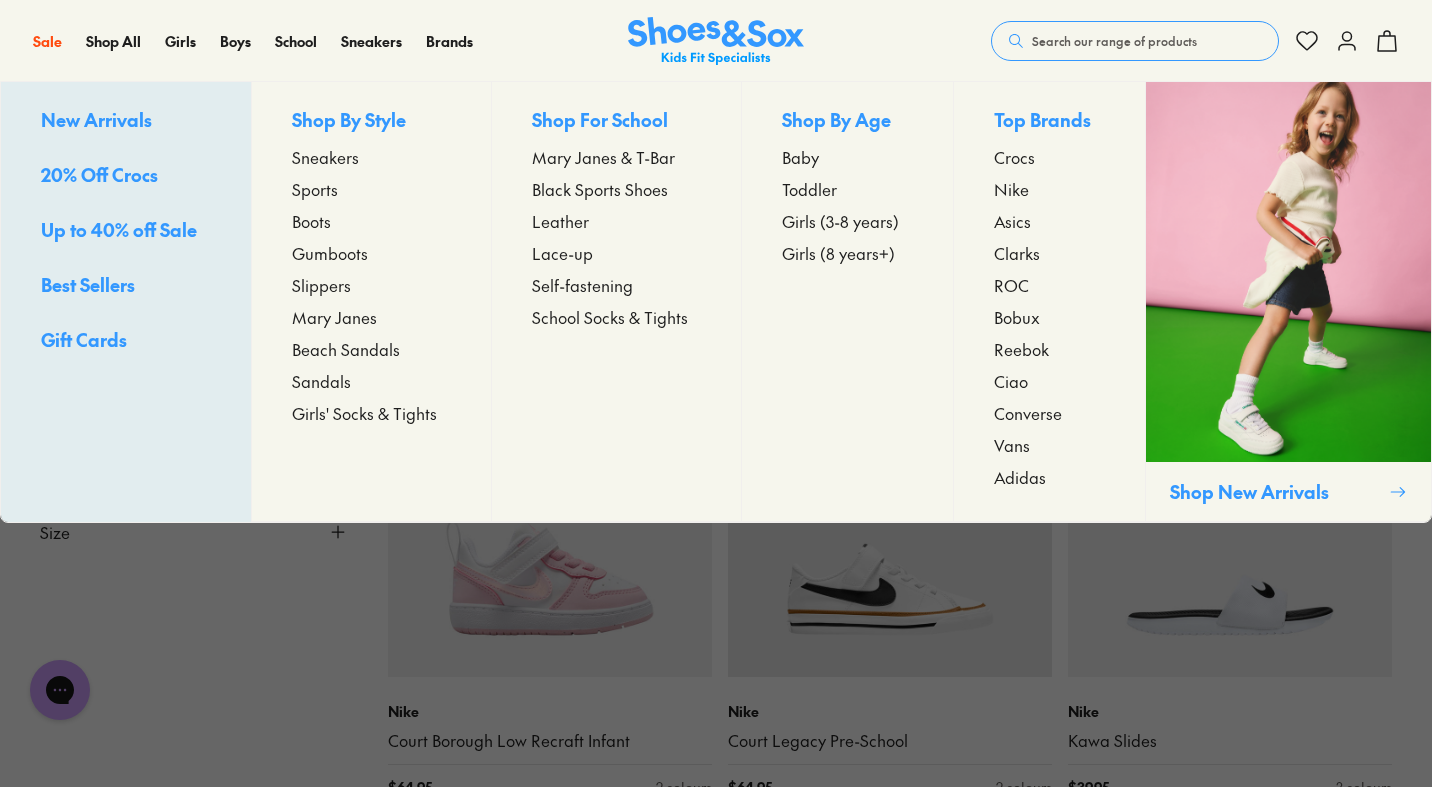 click on "Asics" at bounding box center [1012, 221] 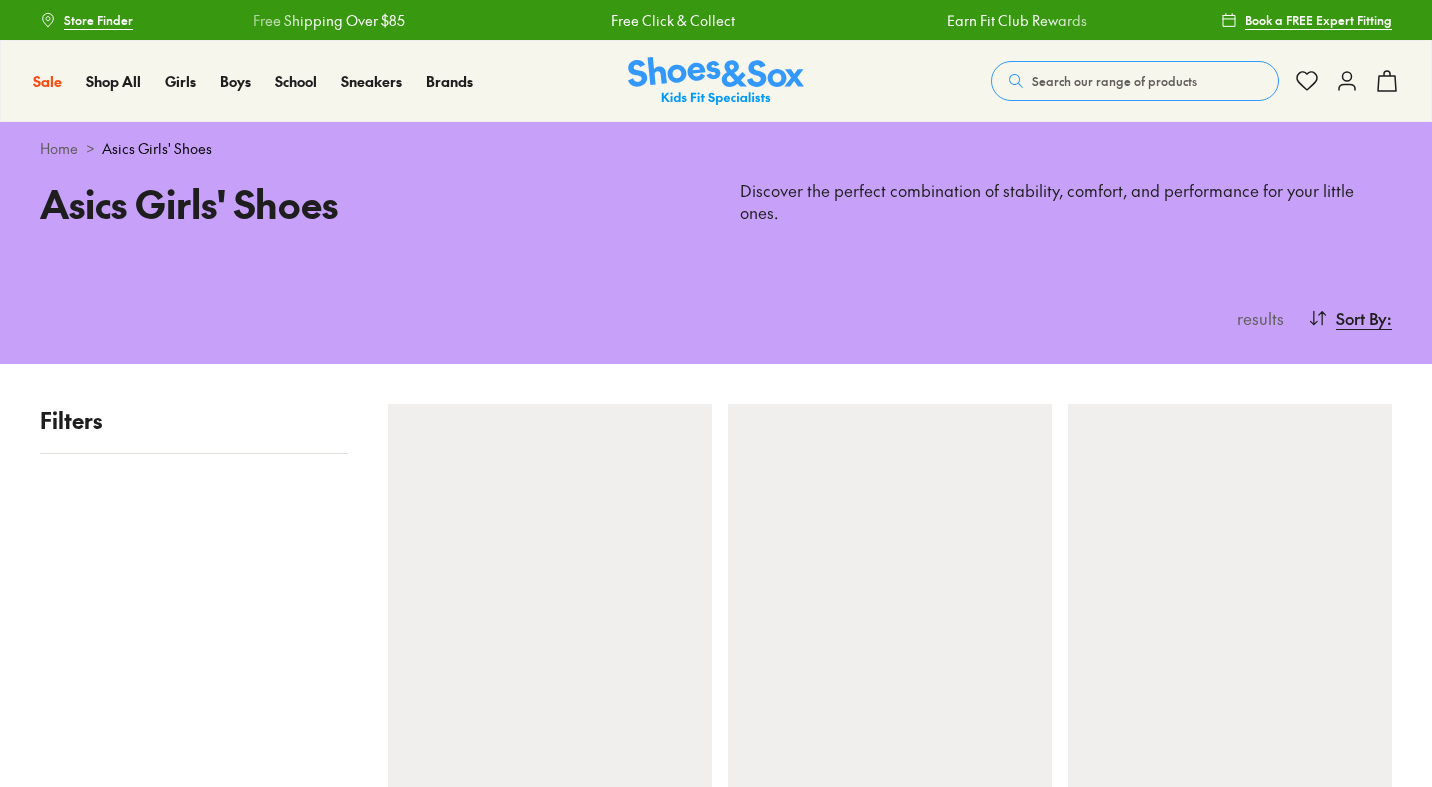 scroll, scrollTop: 6, scrollLeft: 0, axis: vertical 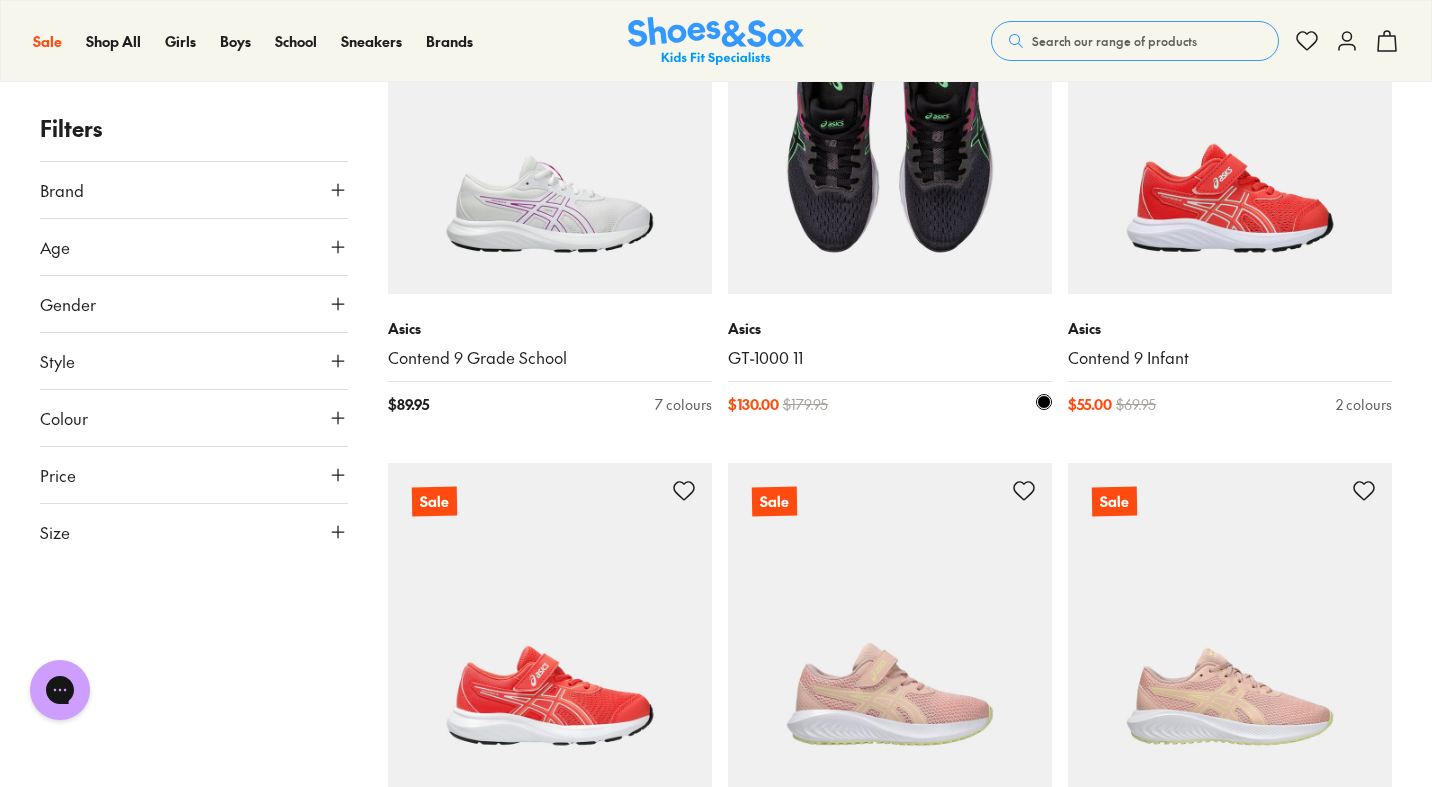 click at bounding box center (890, 132) 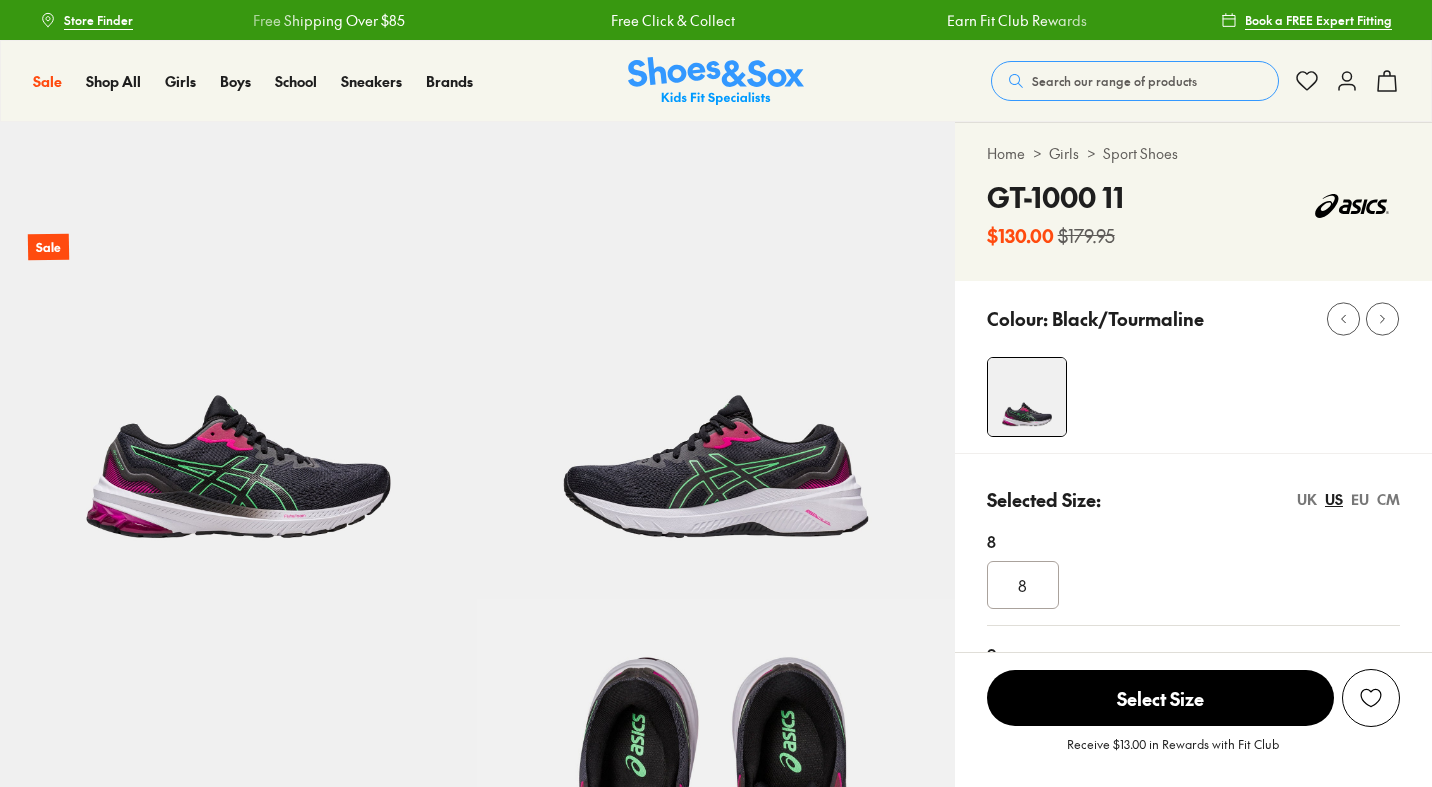 scroll, scrollTop: 451, scrollLeft: 0, axis: vertical 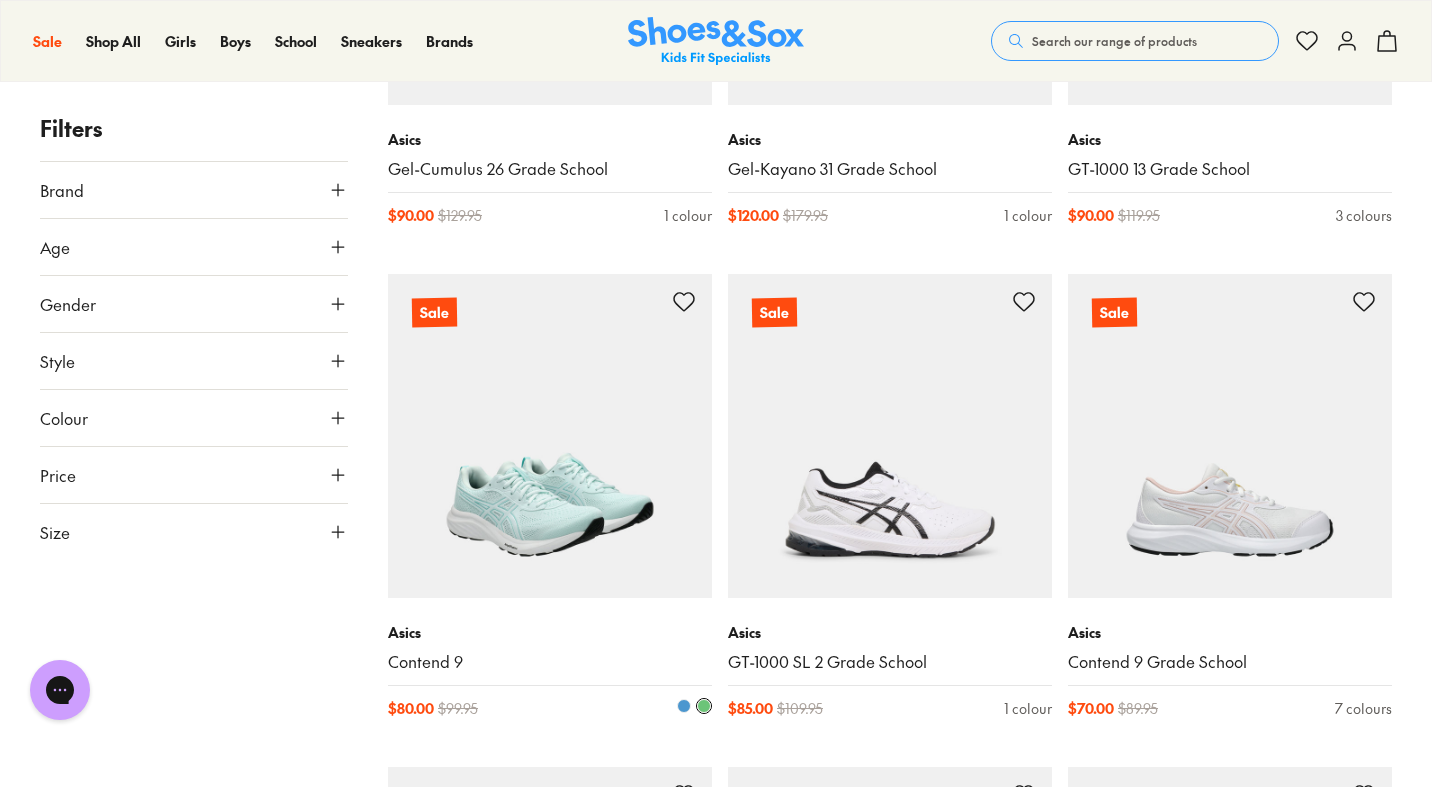 click on "Asics Contend 9 $ 80.00 $ 99.95 2 colours" at bounding box center (550, 670) 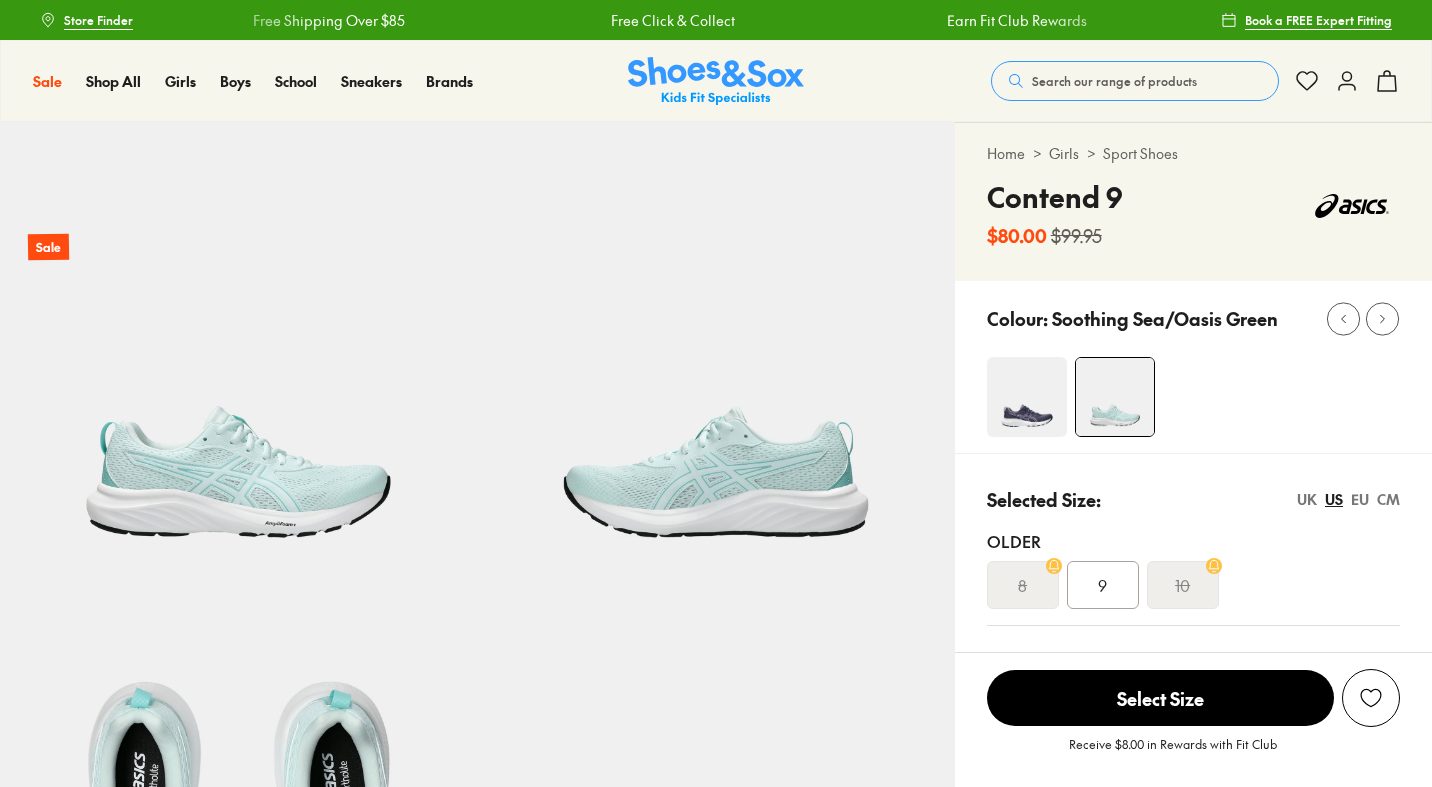 scroll, scrollTop: 0, scrollLeft: 0, axis: both 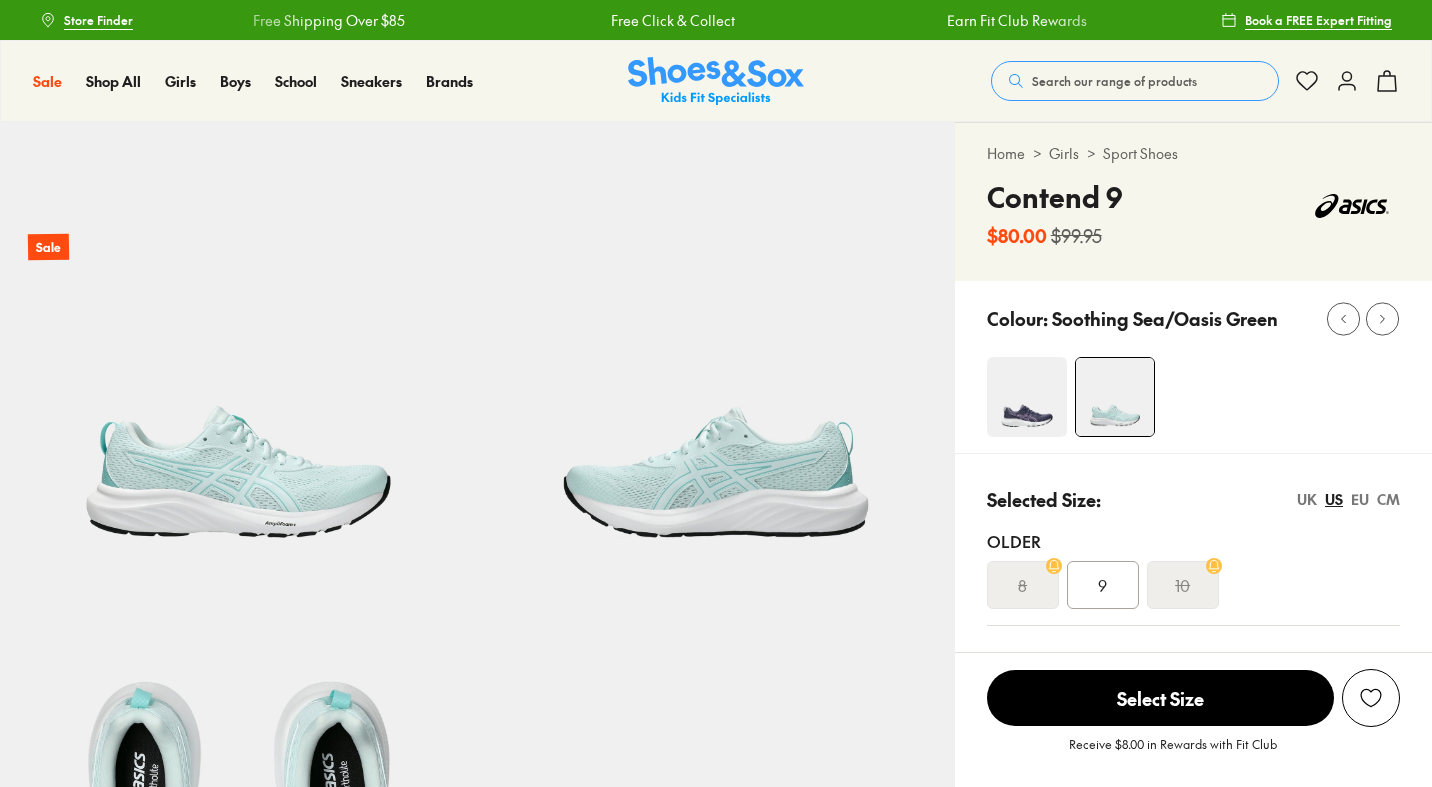 click at bounding box center (1027, 397) 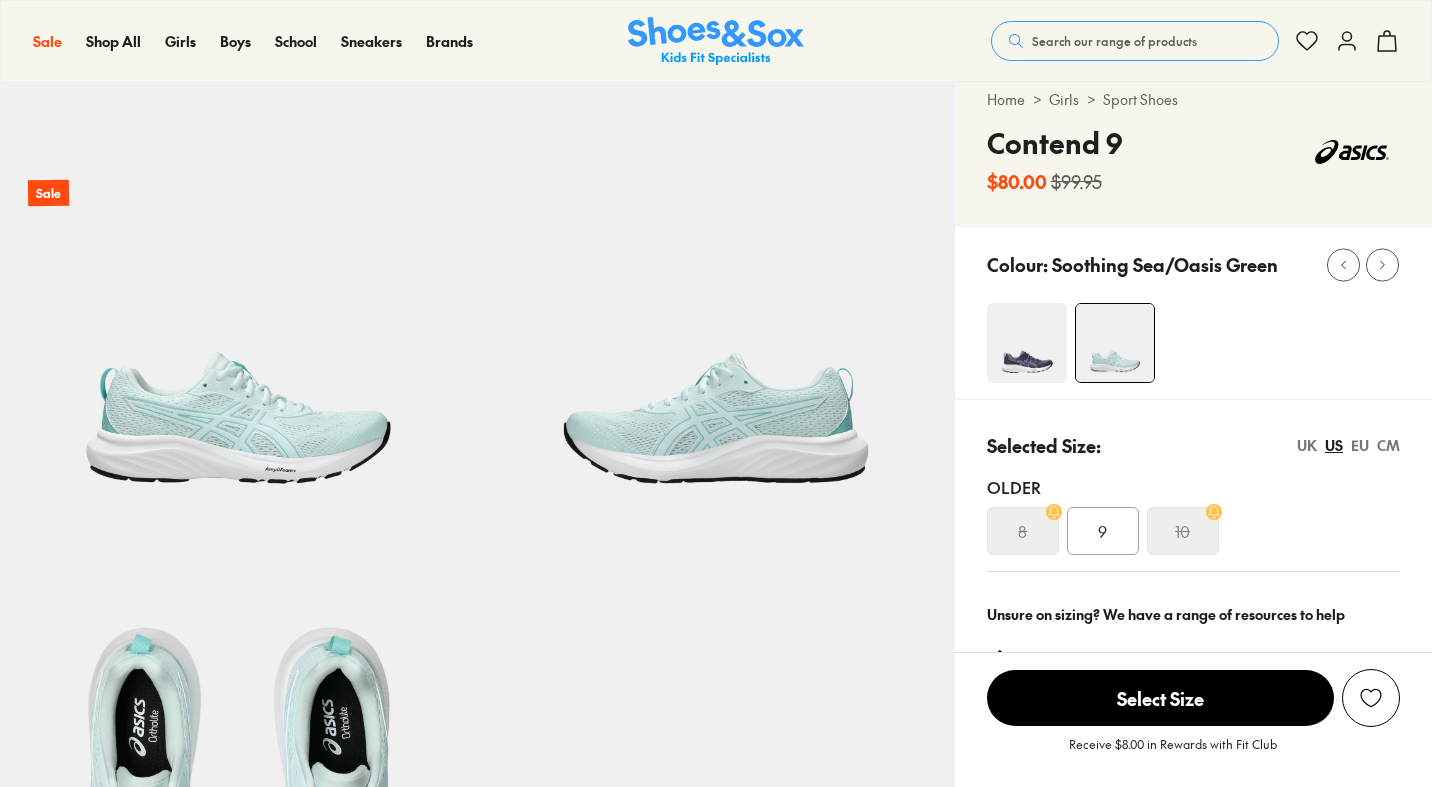scroll, scrollTop: 54, scrollLeft: 0, axis: vertical 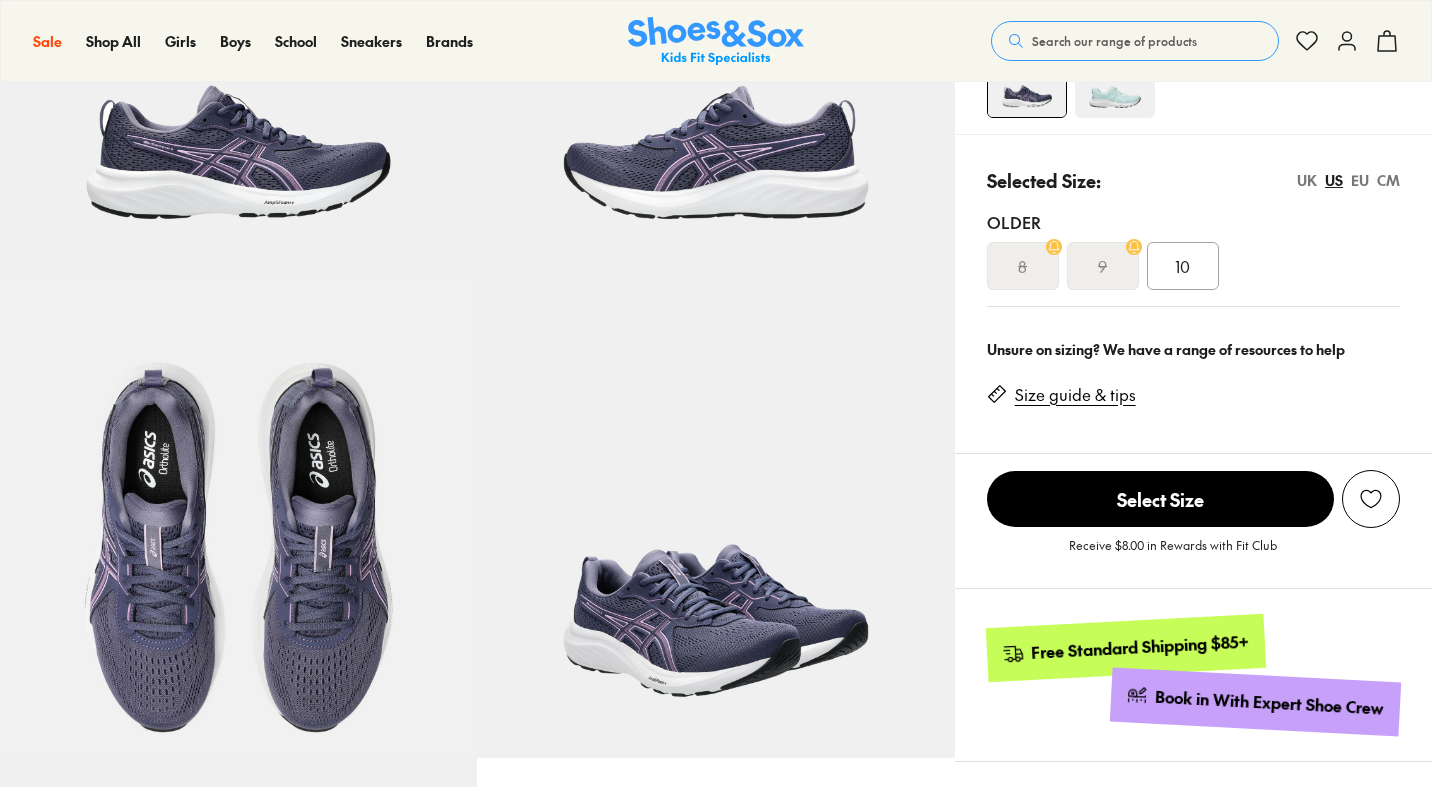 select on "*" 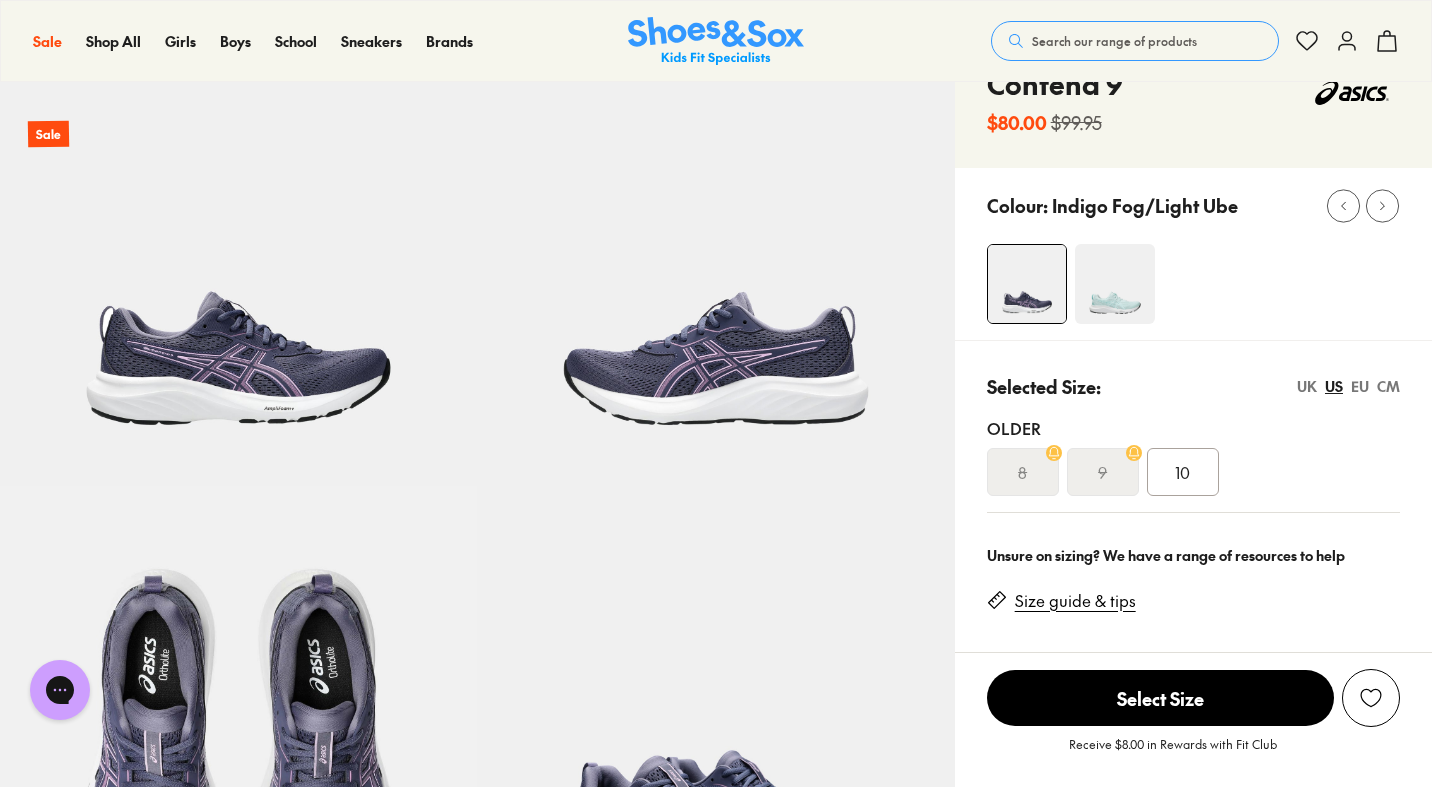 scroll, scrollTop: 0, scrollLeft: 0, axis: both 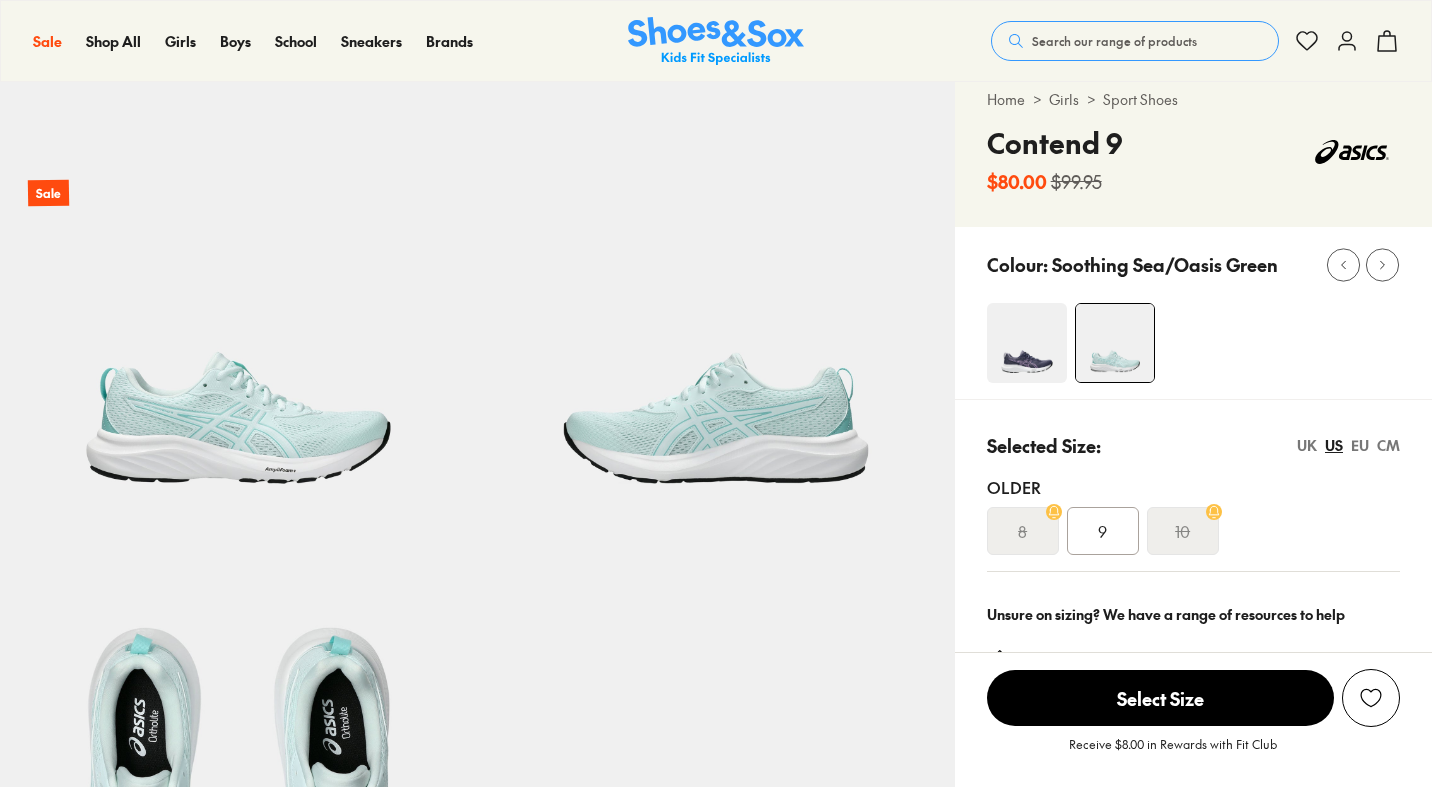 select on "*" 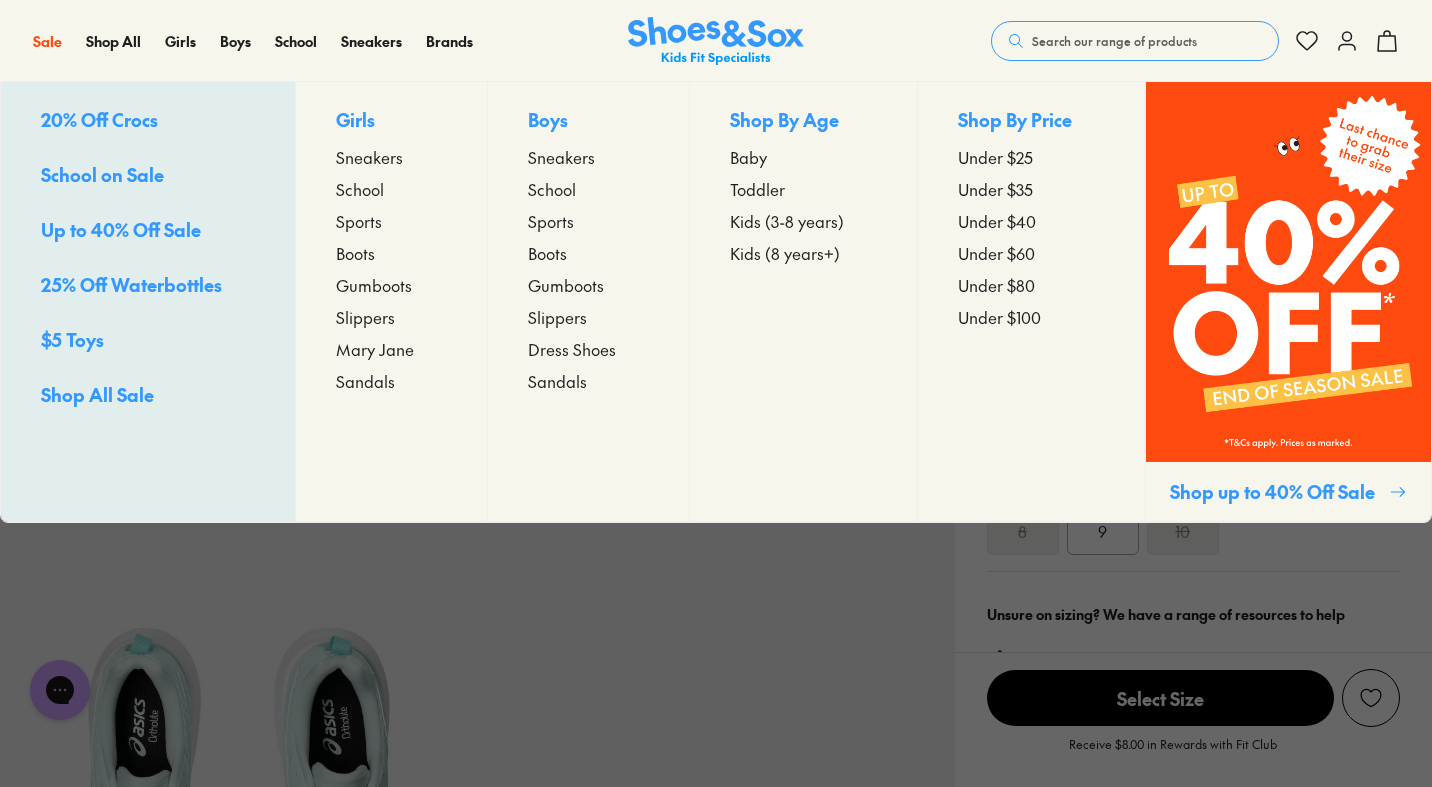 scroll, scrollTop: 0, scrollLeft: 0, axis: both 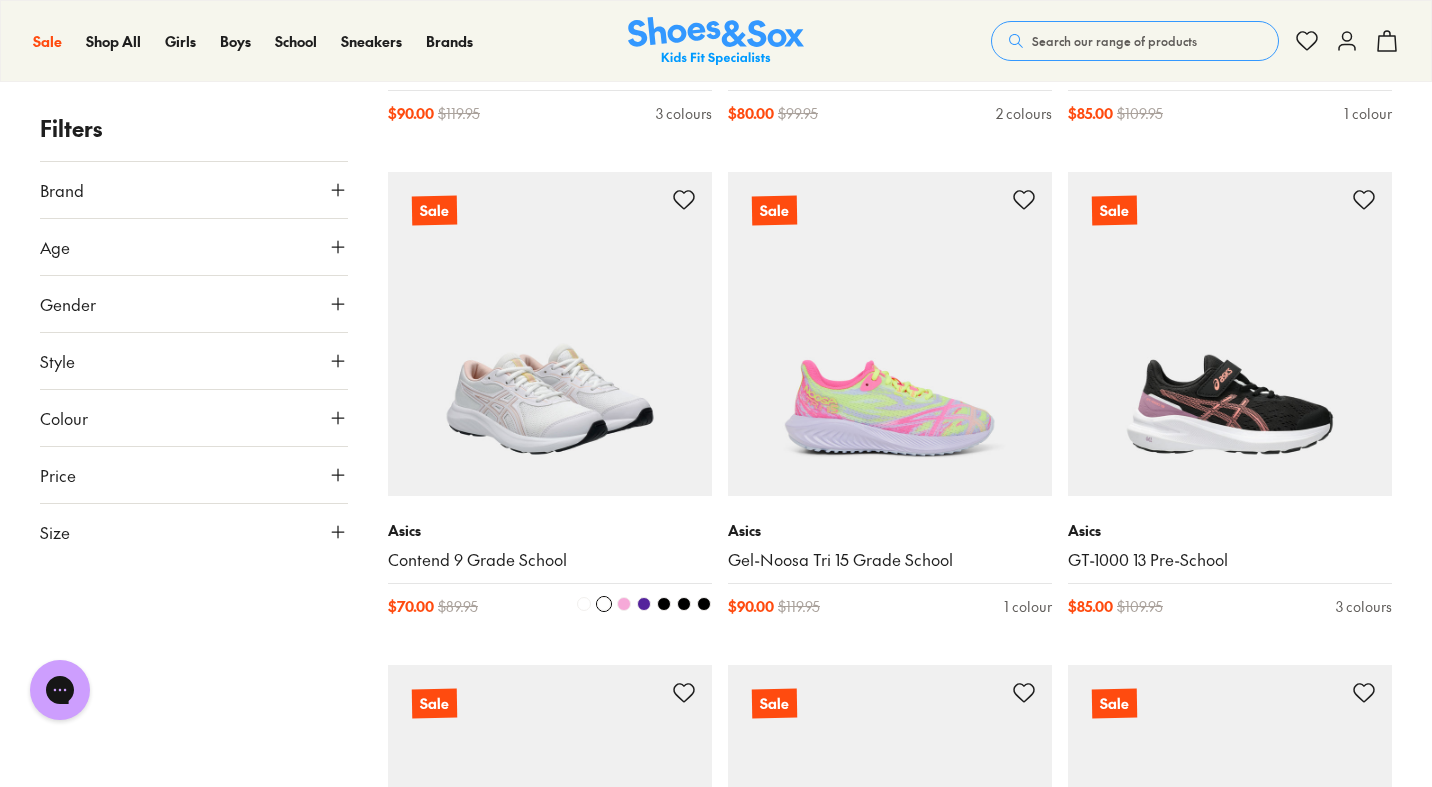 click at bounding box center [550, 334] 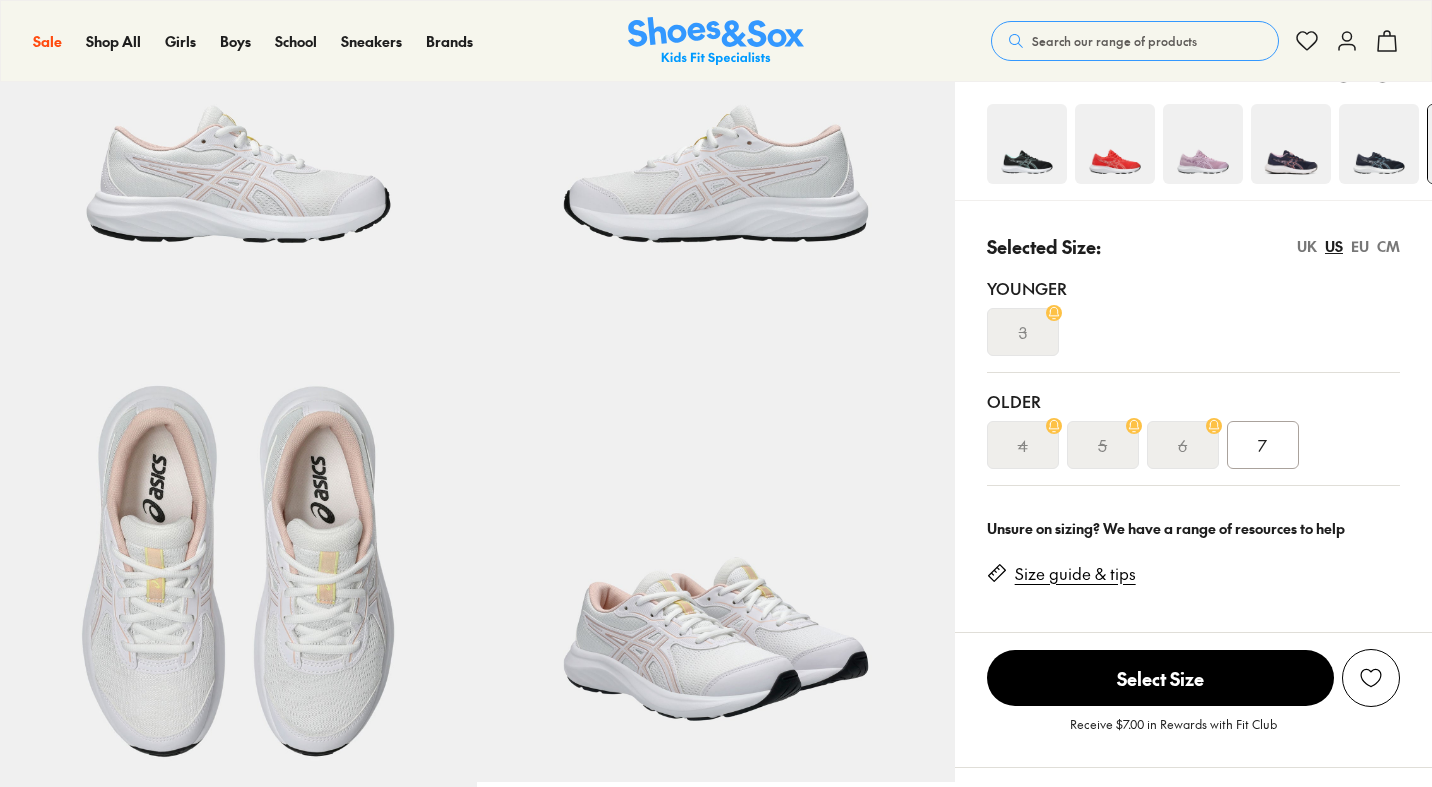 scroll, scrollTop: 295, scrollLeft: 0, axis: vertical 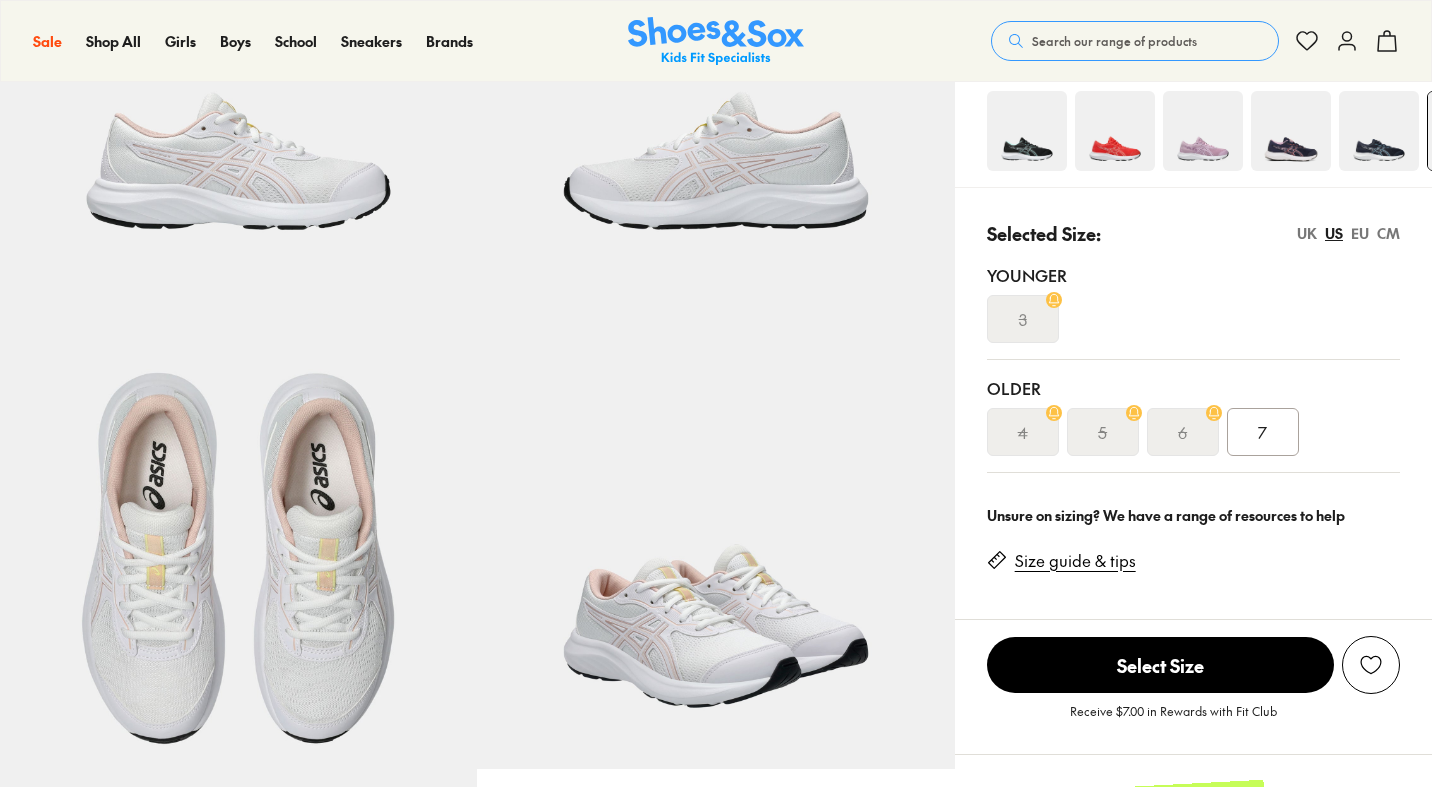 select on "*" 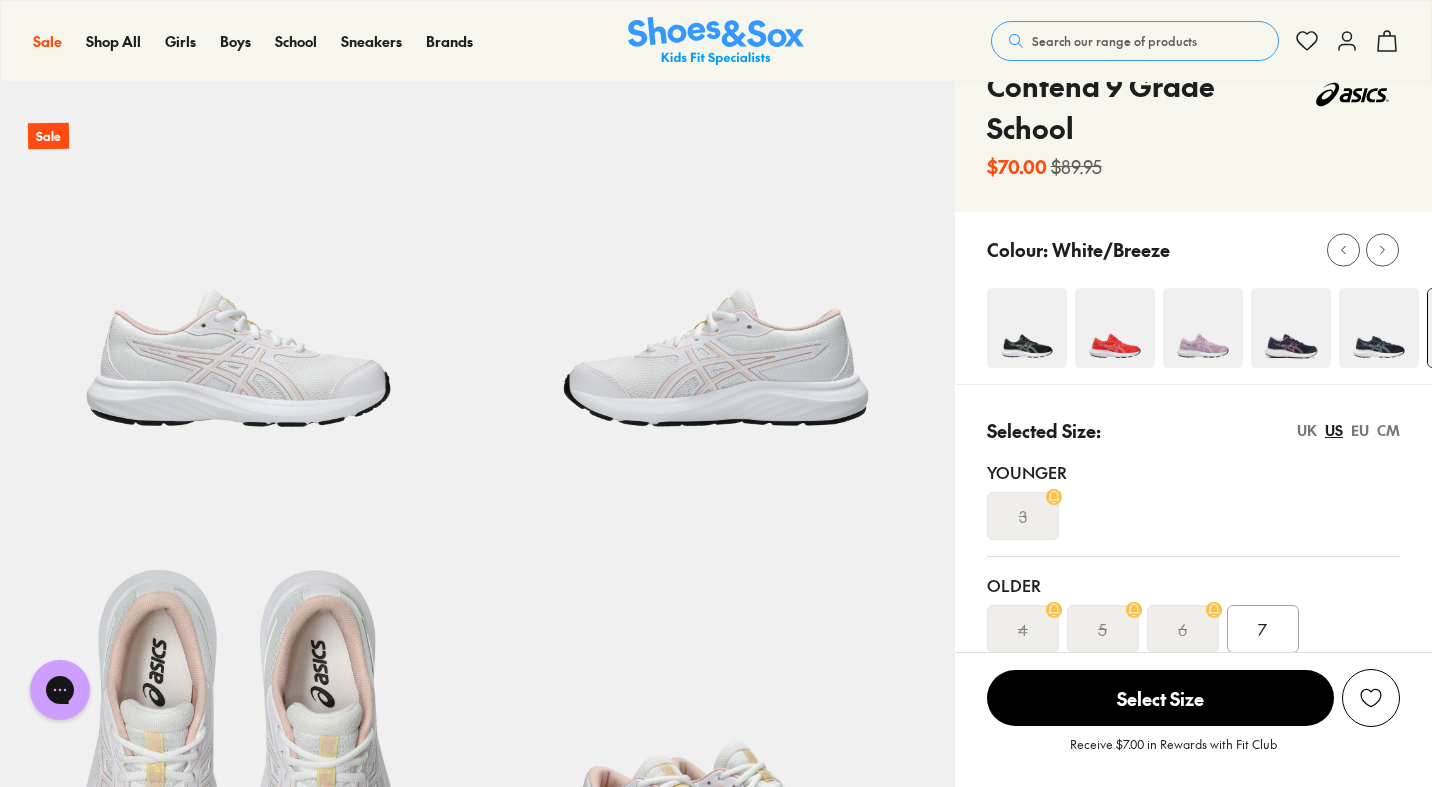 scroll, scrollTop: 110, scrollLeft: 0, axis: vertical 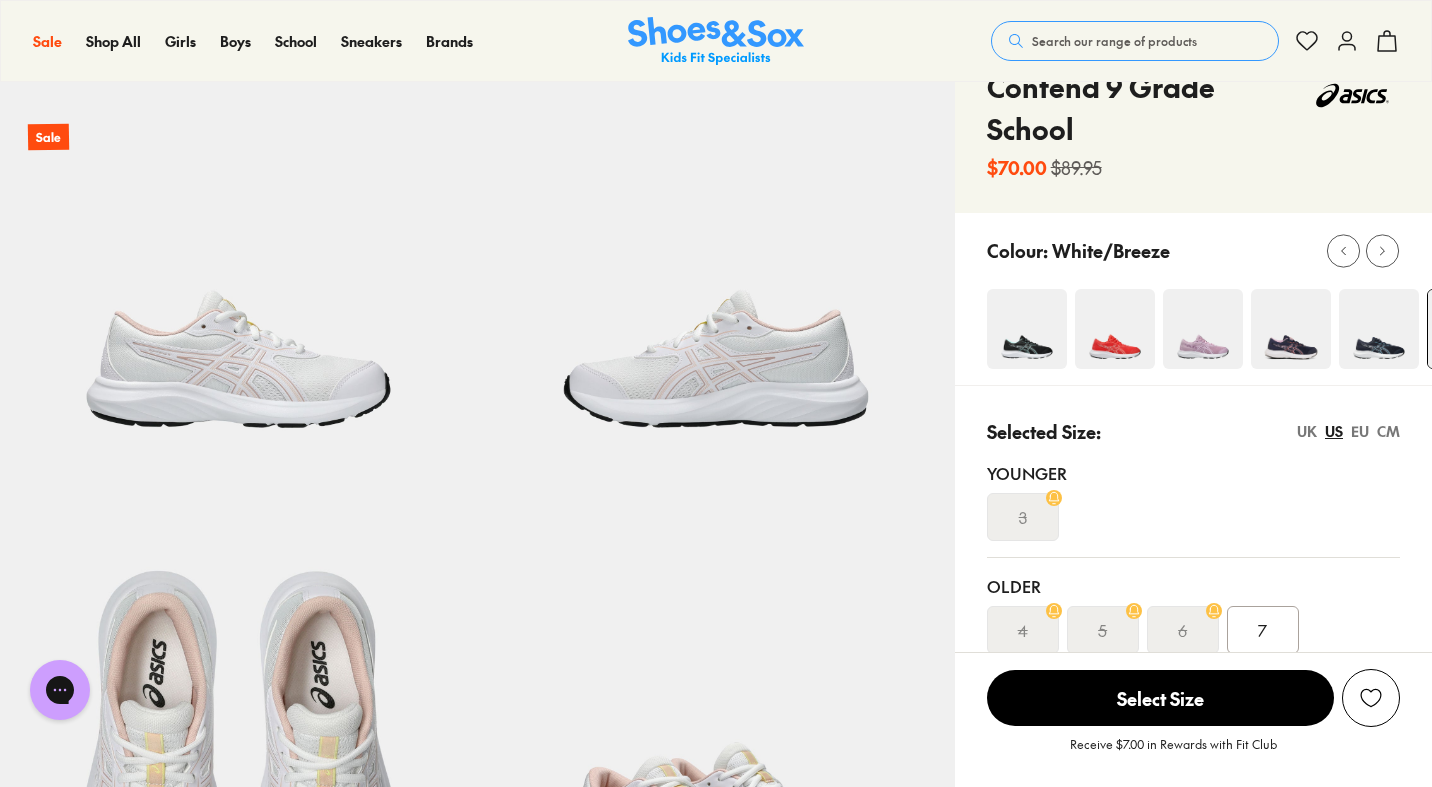 click at bounding box center (1027, 329) 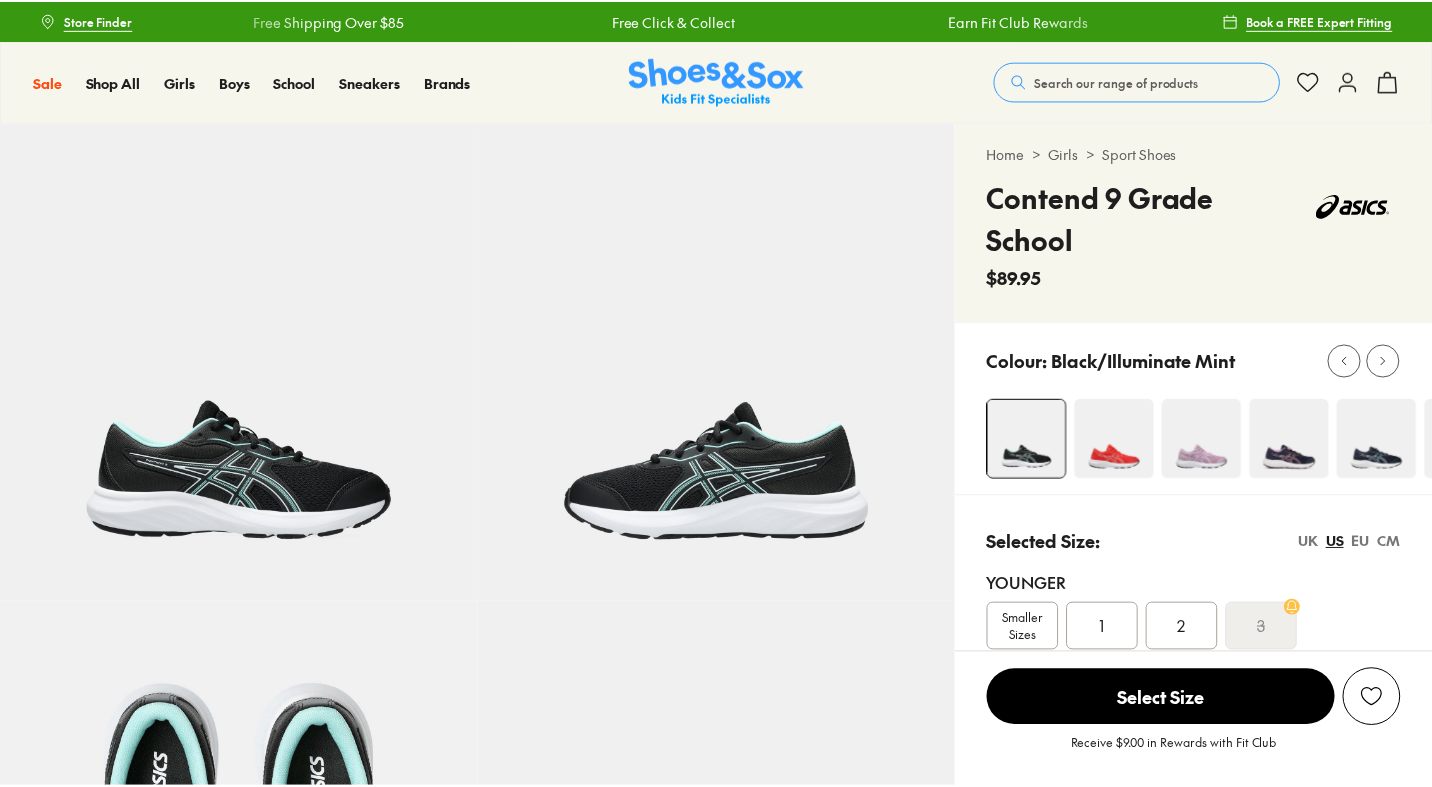 scroll, scrollTop: 0, scrollLeft: 0, axis: both 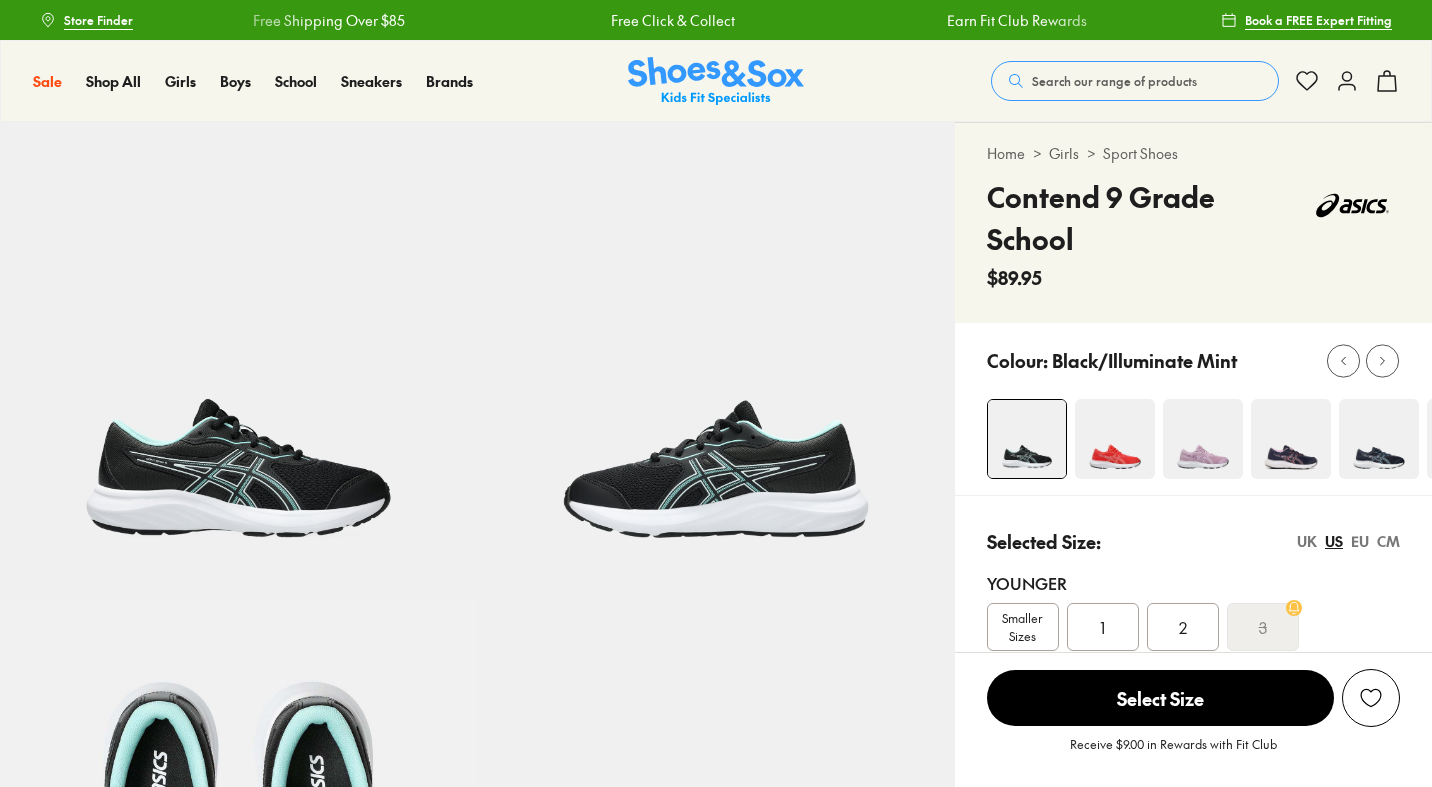 click at bounding box center [1203, 439] 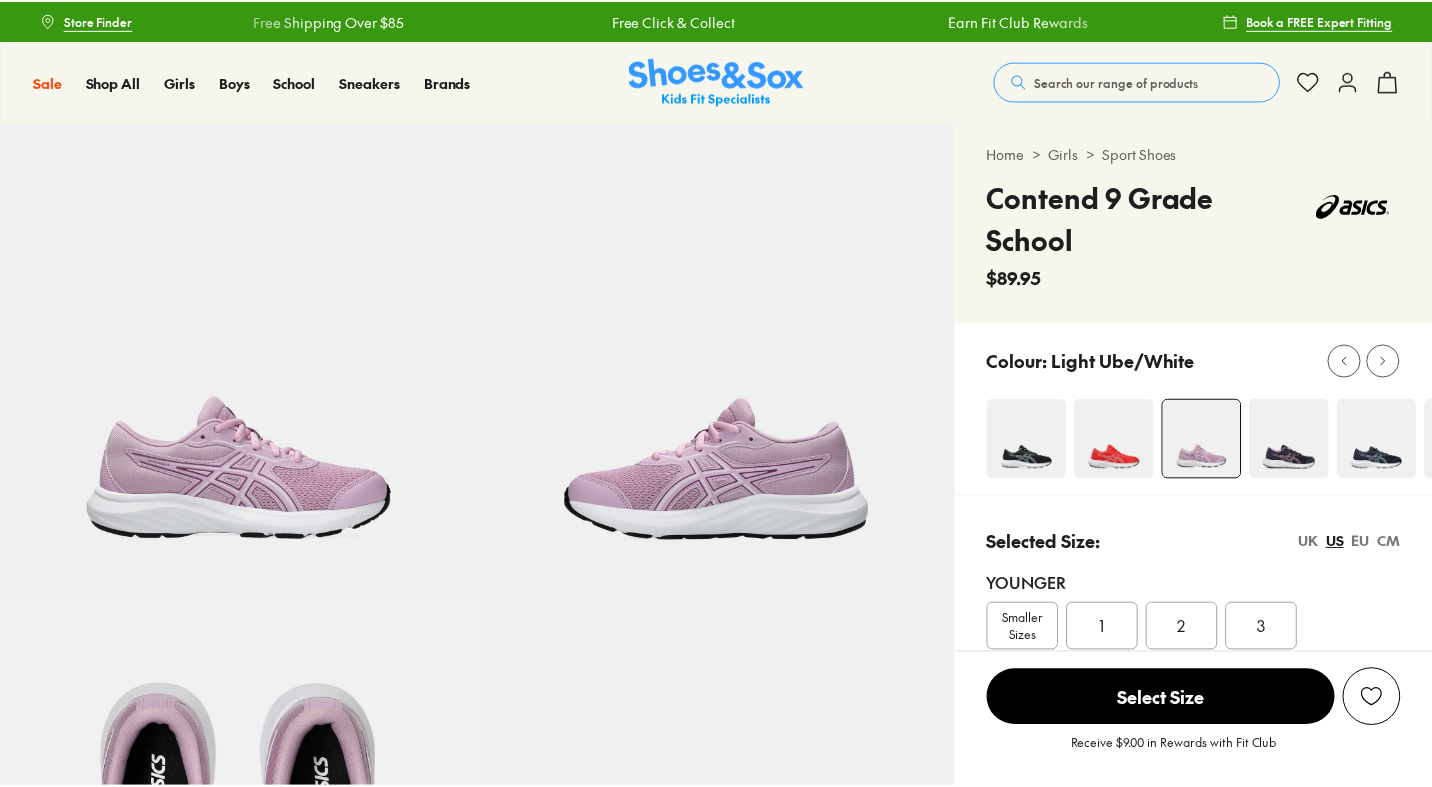 scroll, scrollTop: 0, scrollLeft: 0, axis: both 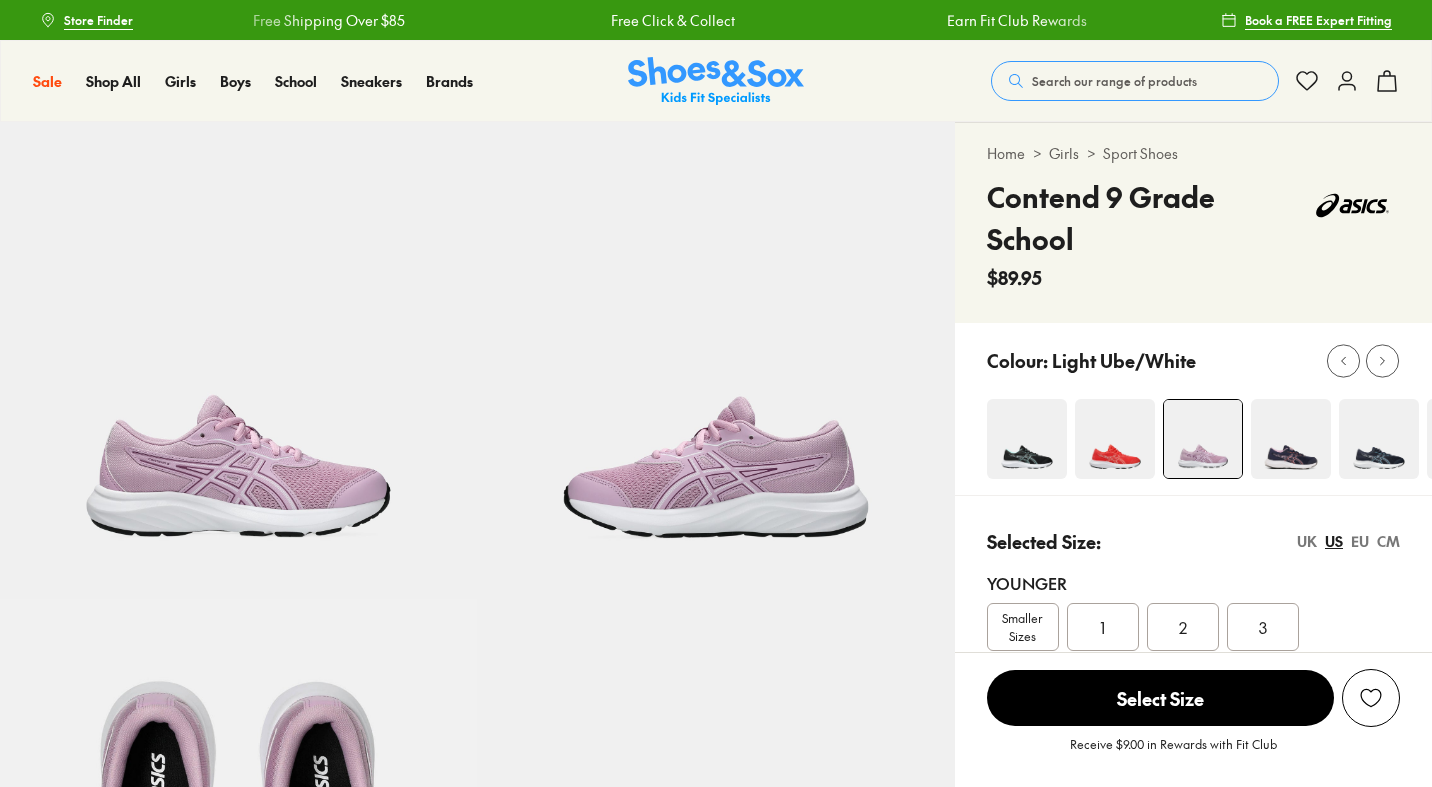 click at bounding box center (1291, 439) 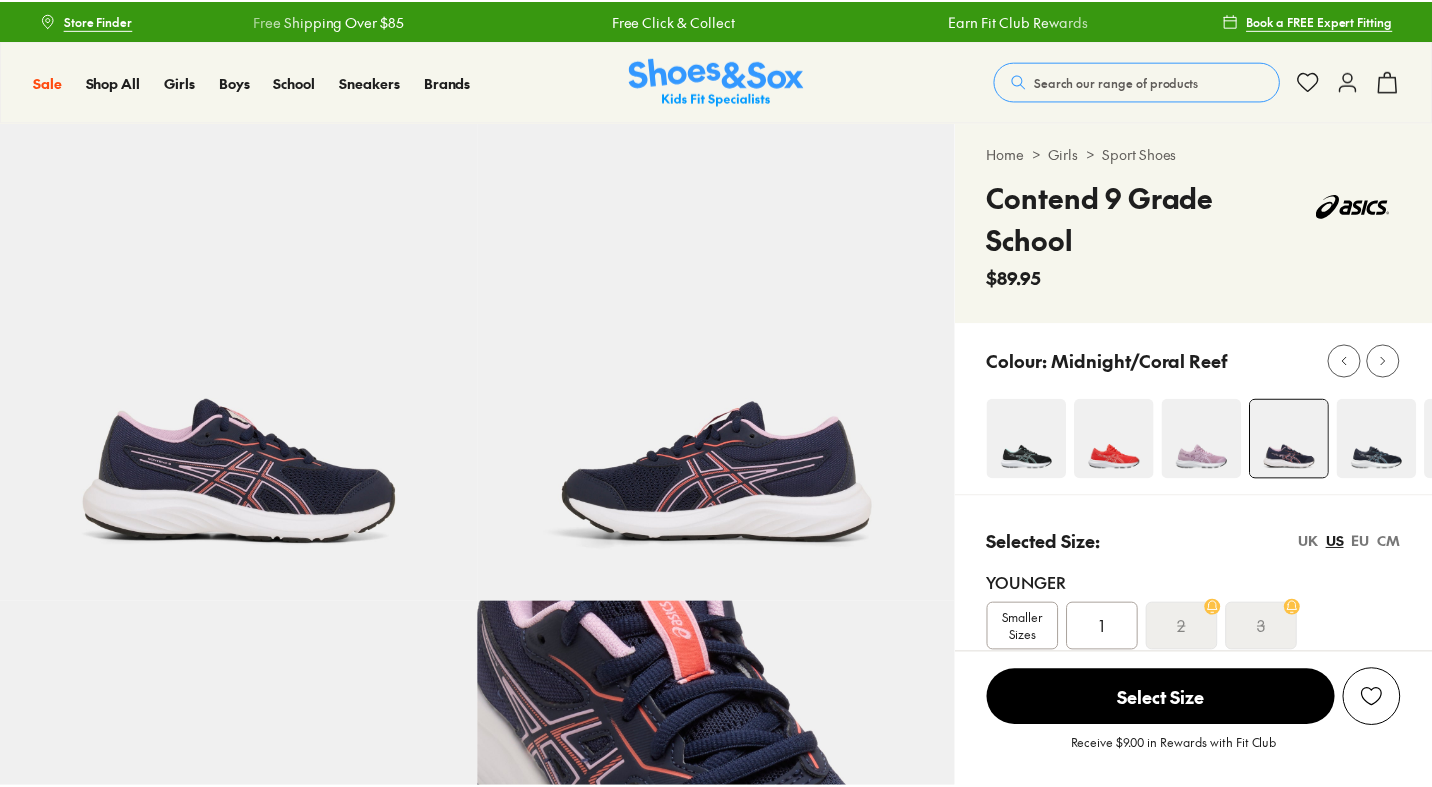 scroll, scrollTop: 0, scrollLeft: 0, axis: both 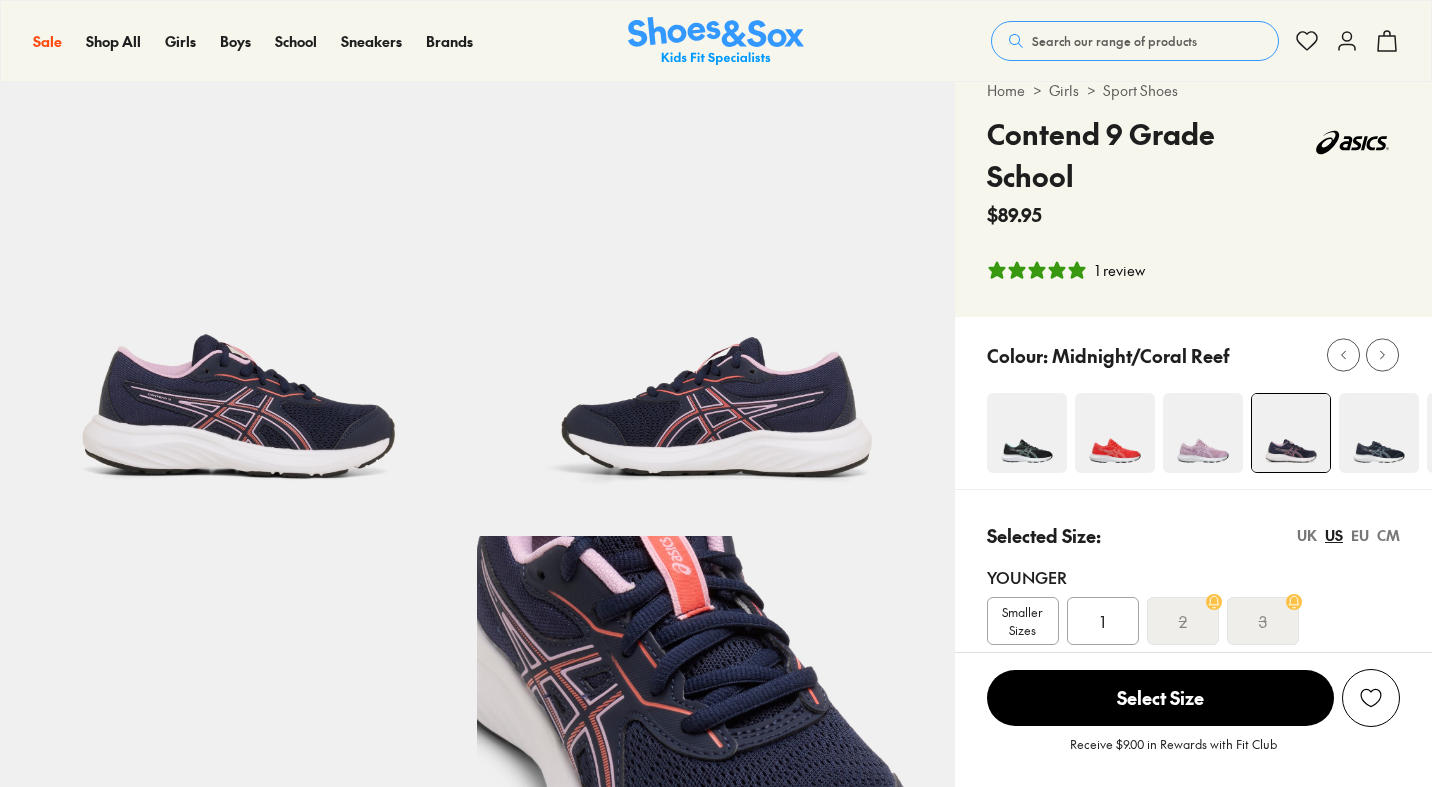 select on "*" 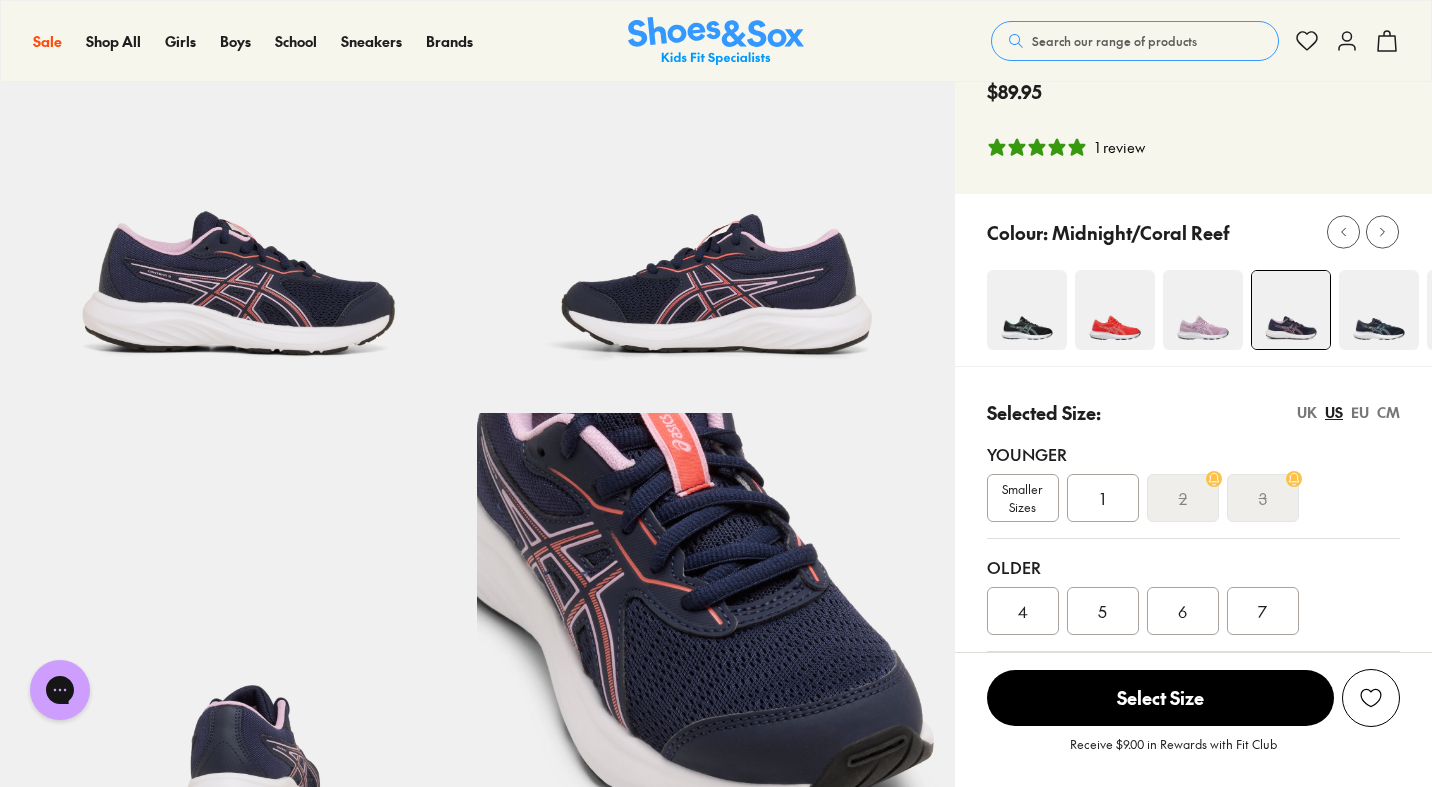 scroll, scrollTop: 174, scrollLeft: 0, axis: vertical 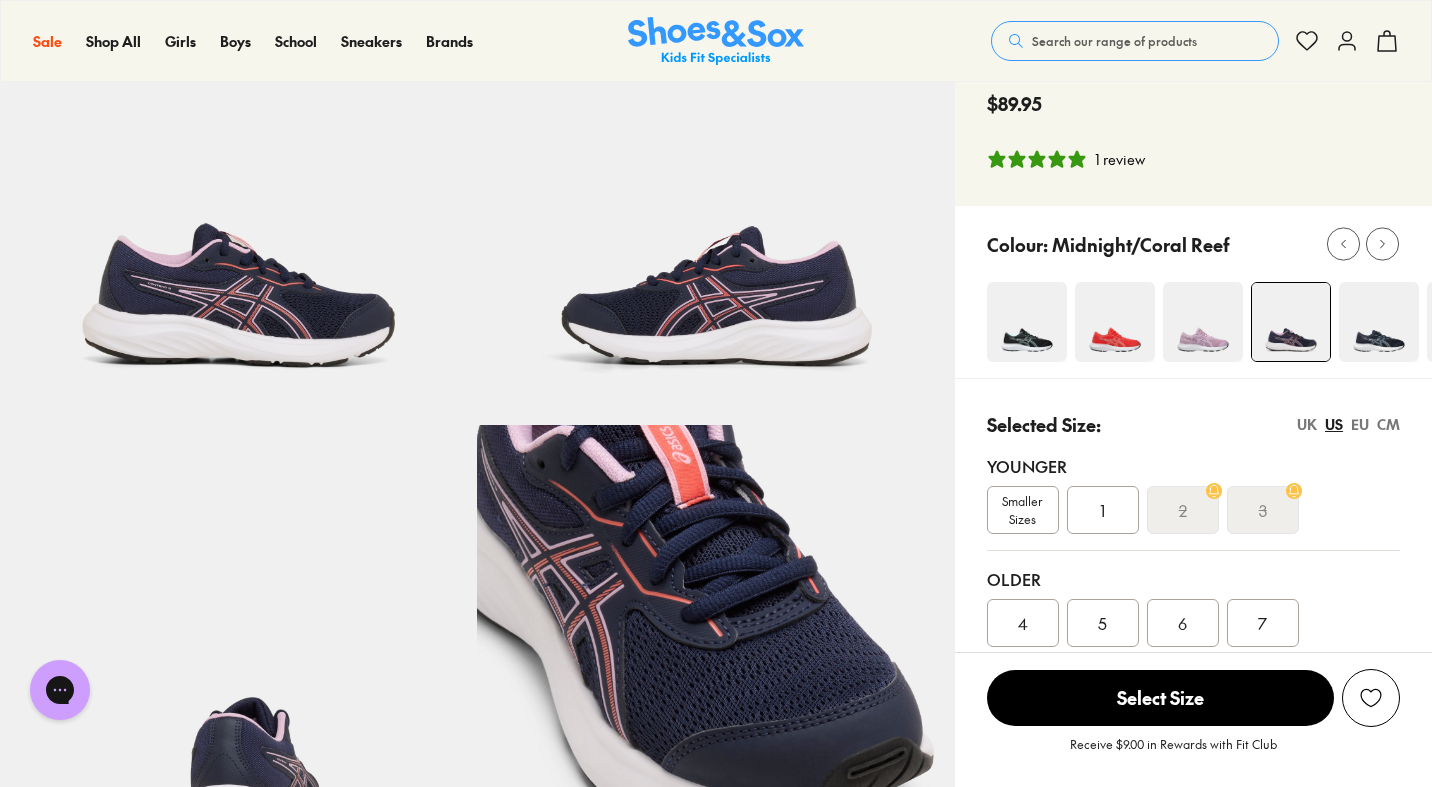 click at bounding box center [1379, 322] 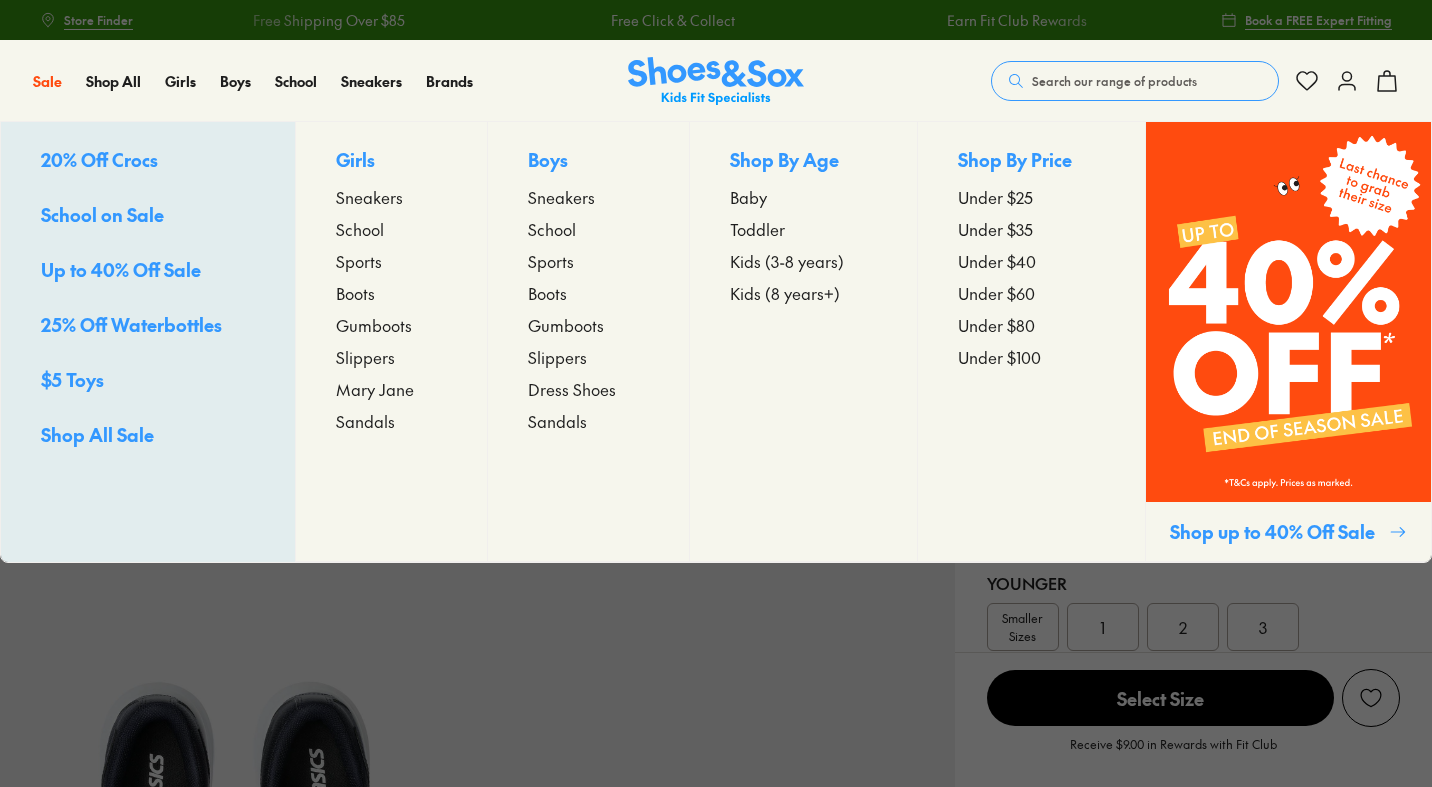 scroll, scrollTop: 229, scrollLeft: 0, axis: vertical 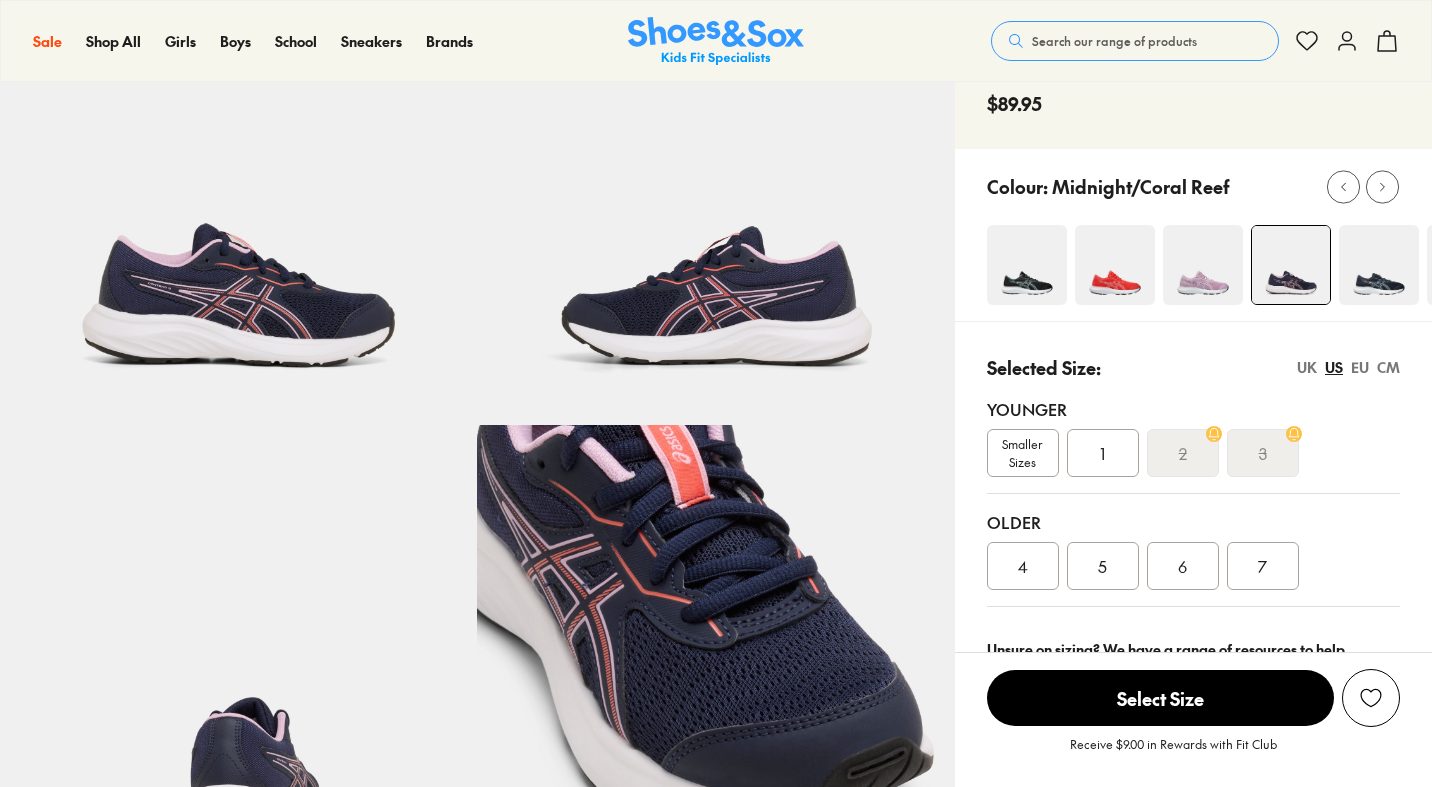 select on "*" 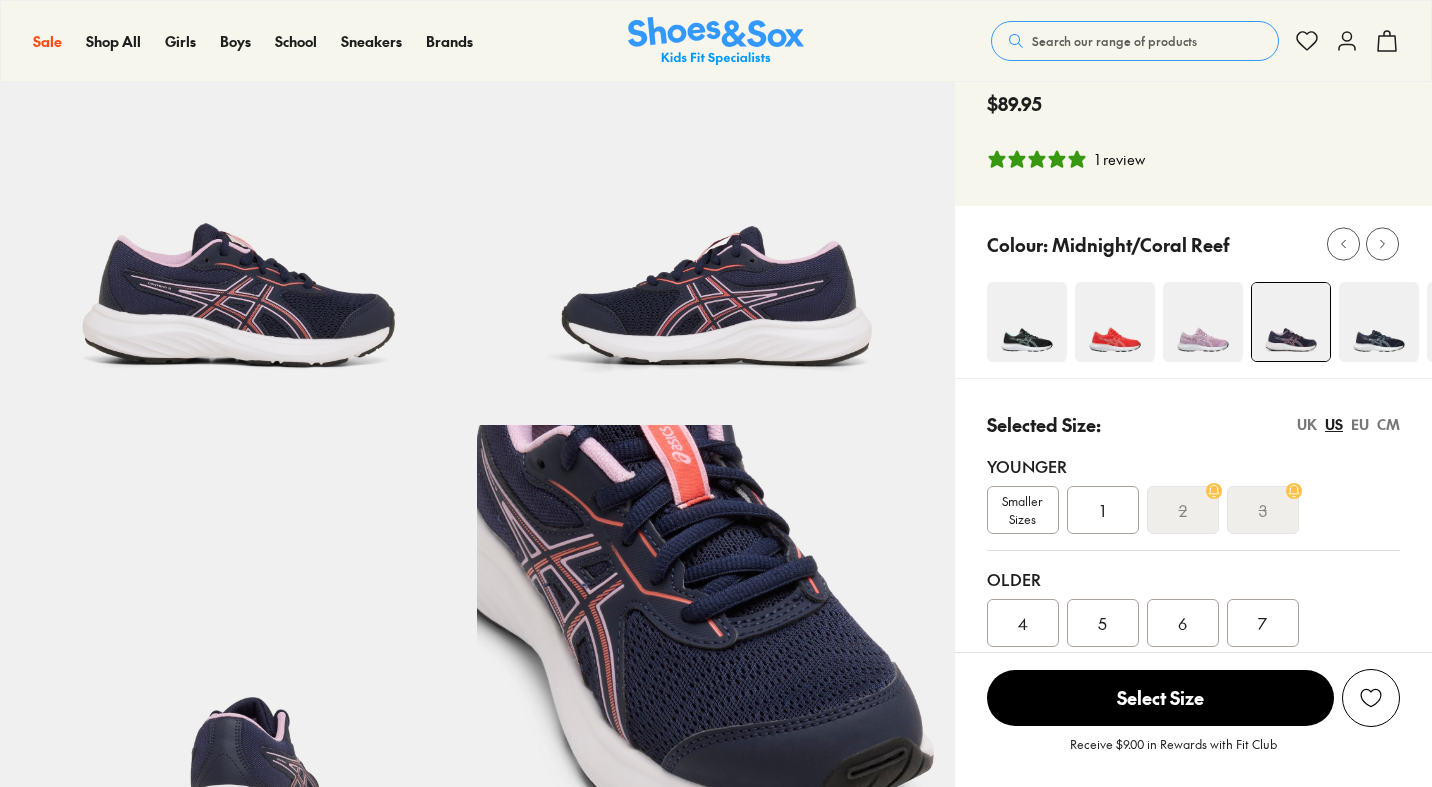 scroll, scrollTop: 0, scrollLeft: 0, axis: both 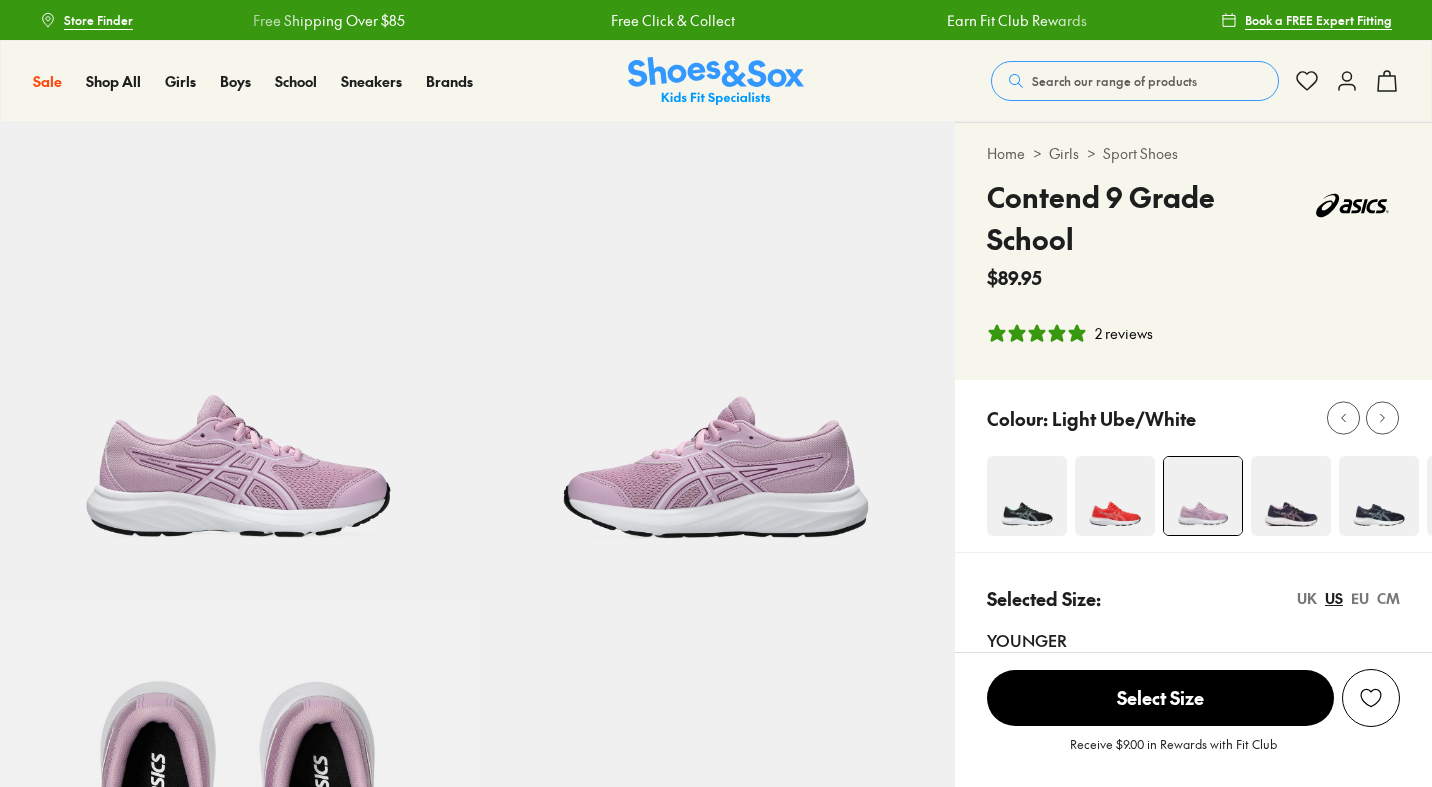 select on "*" 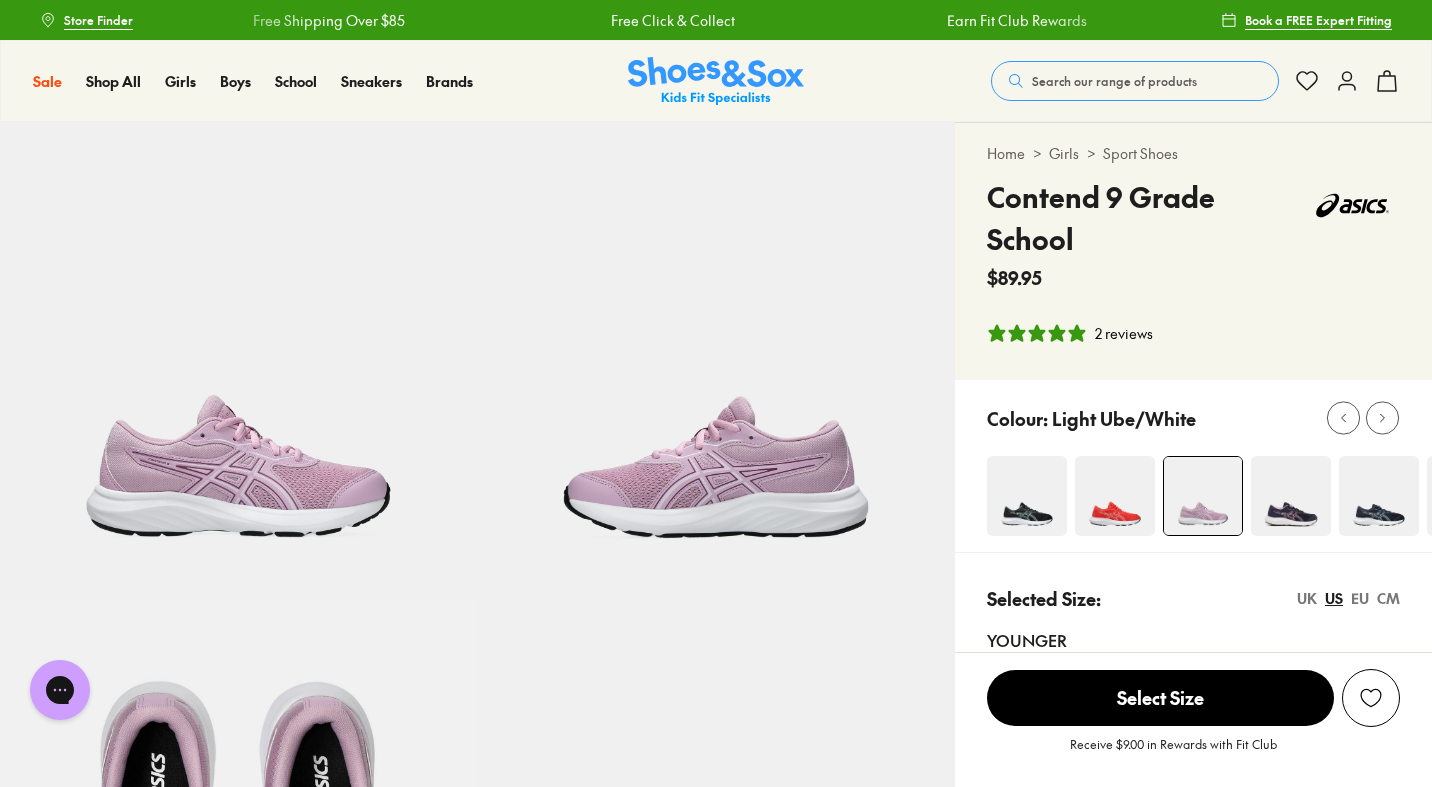 scroll, scrollTop: 0, scrollLeft: 0, axis: both 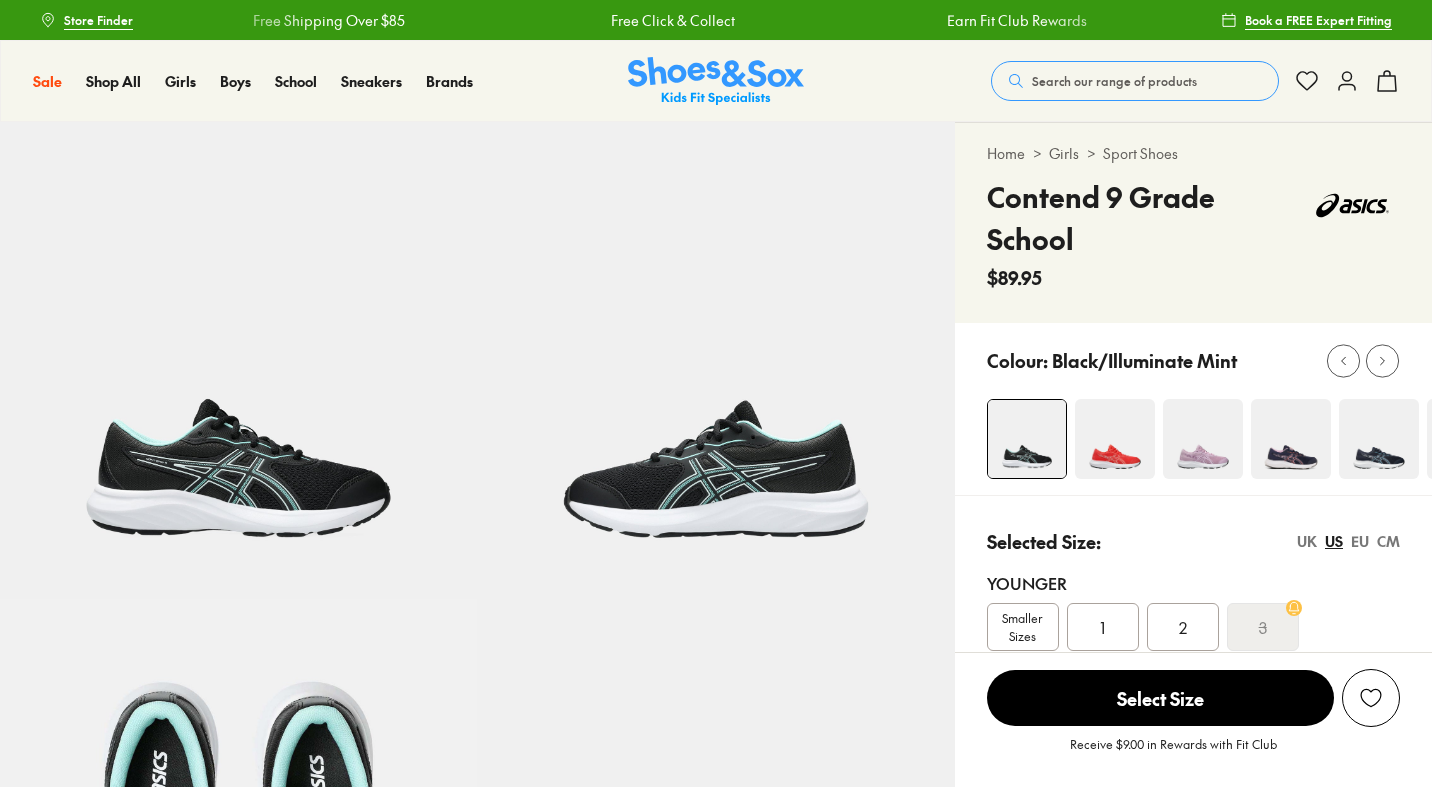 select on "*" 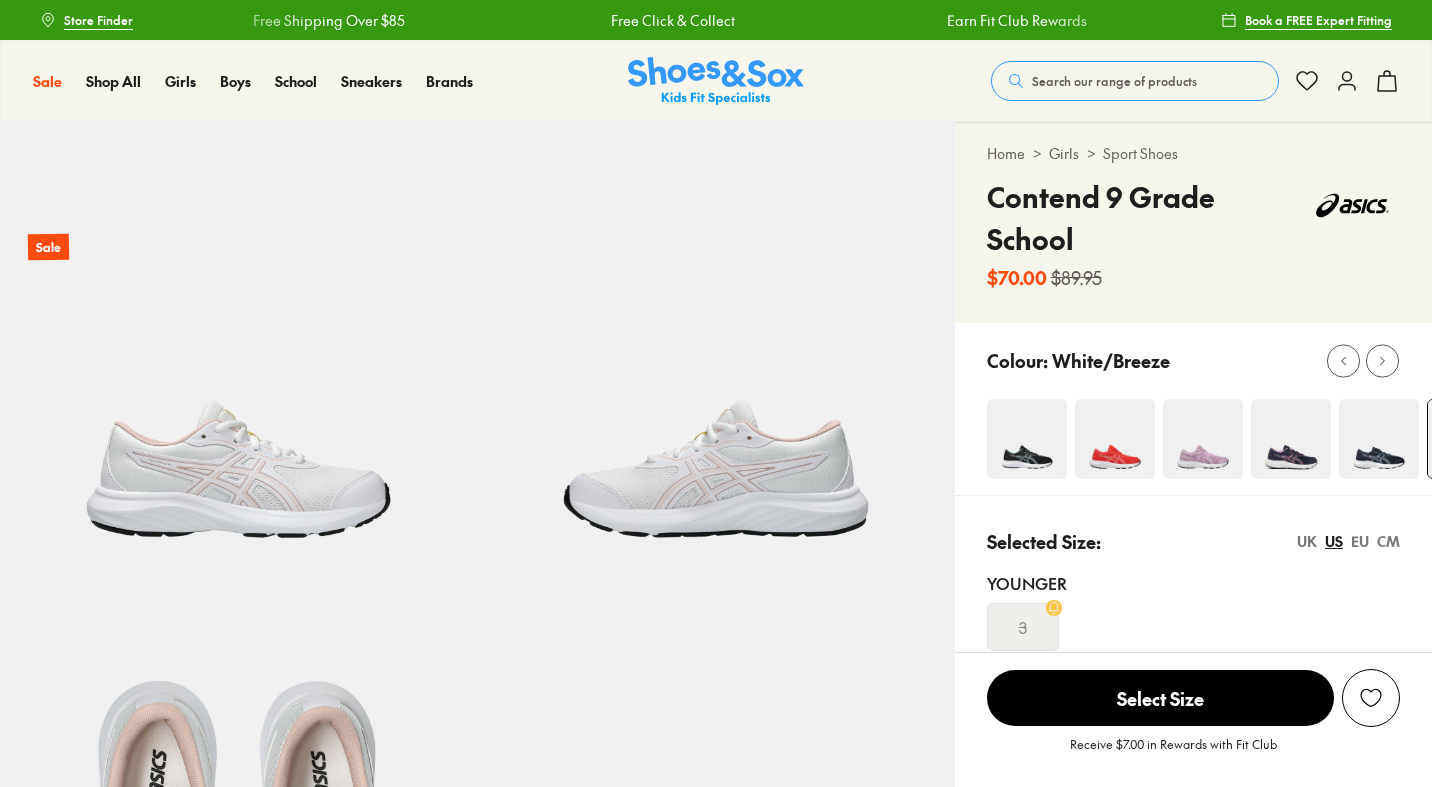 scroll, scrollTop: 110, scrollLeft: 0, axis: vertical 